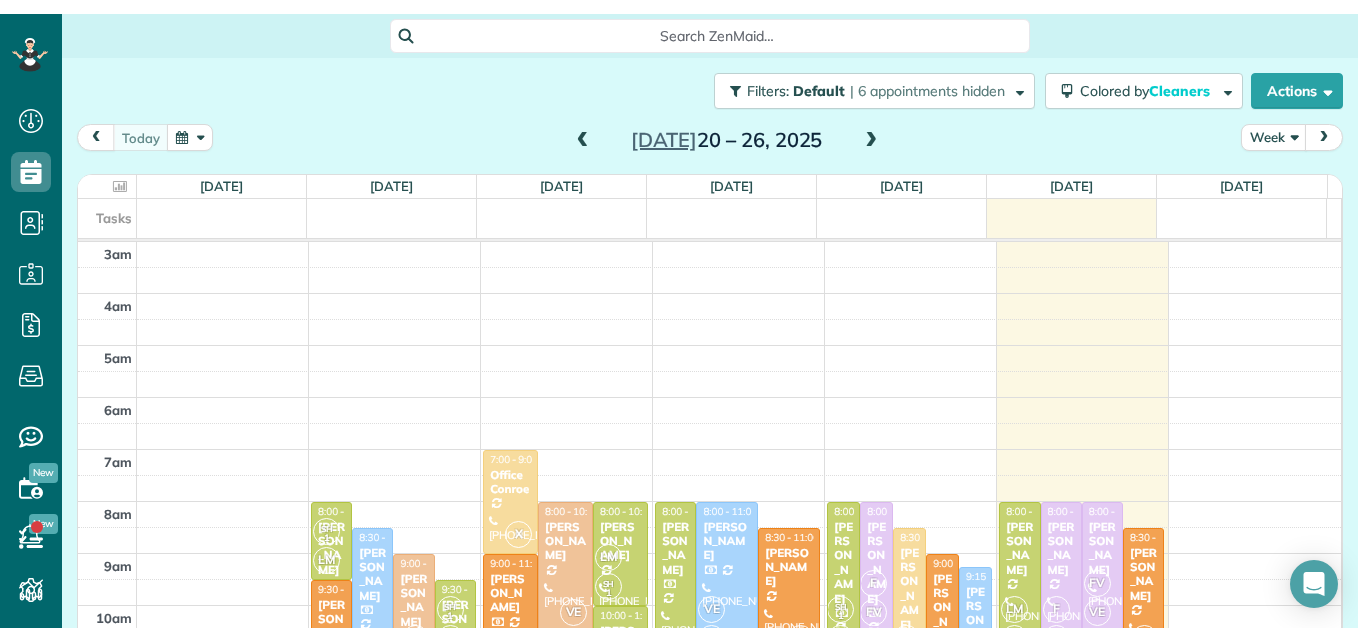 scroll, scrollTop: 0, scrollLeft: 0, axis: both 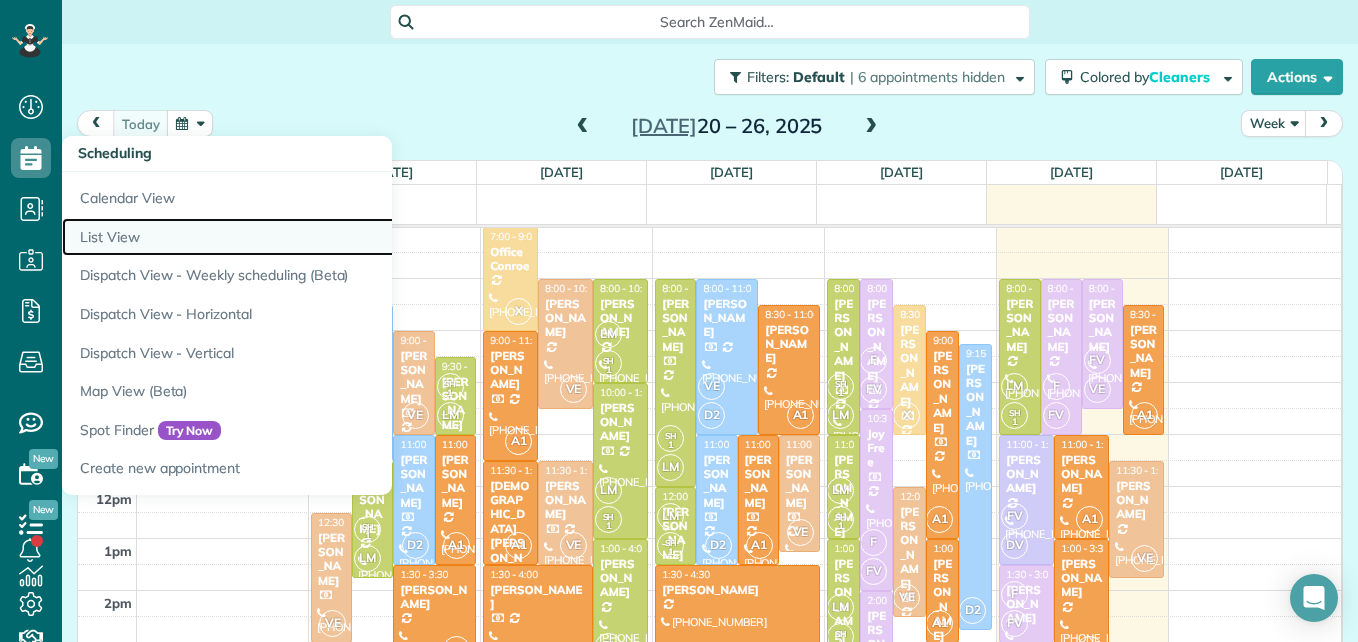 click on "List View" at bounding box center (312, 237) 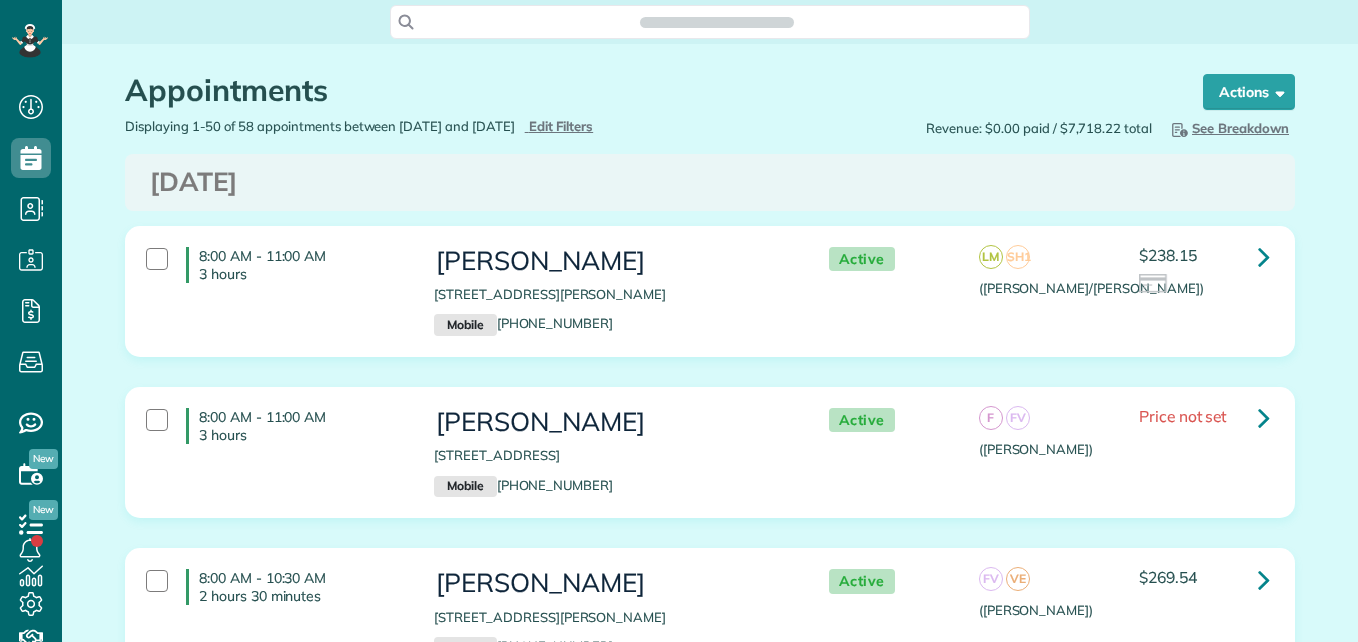 scroll, scrollTop: 0, scrollLeft: 0, axis: both 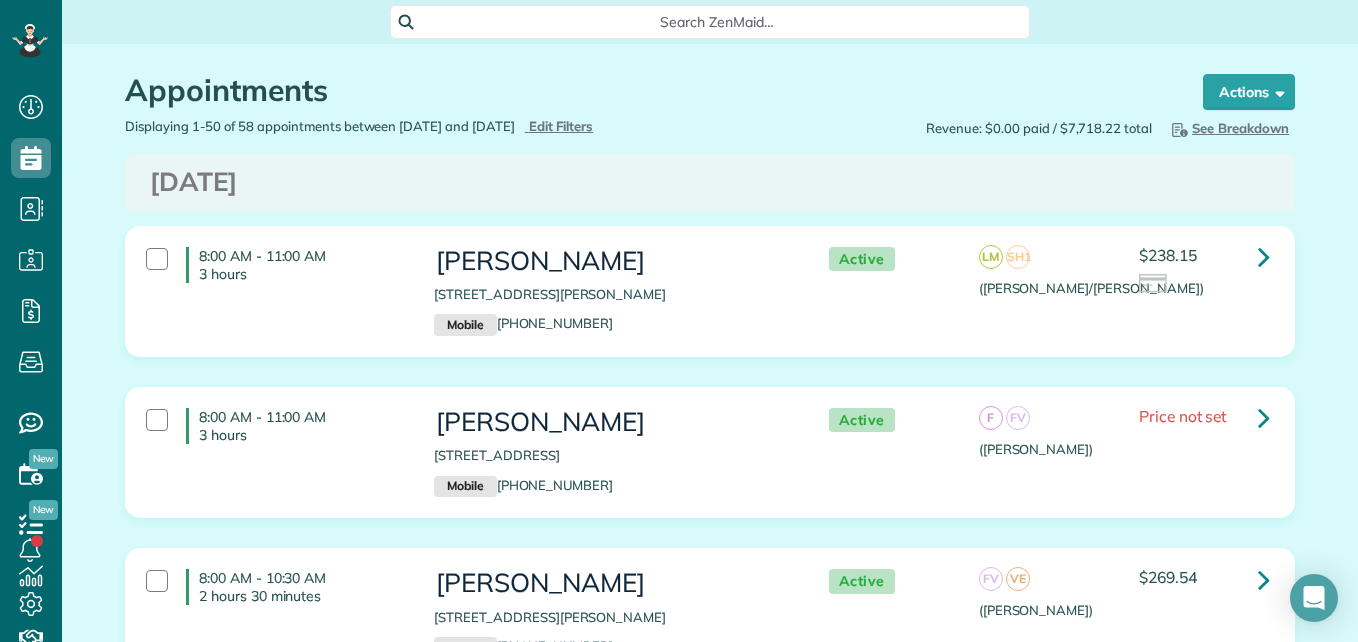 click on "Search ZenMaid…" at bounding box center [717, 22] 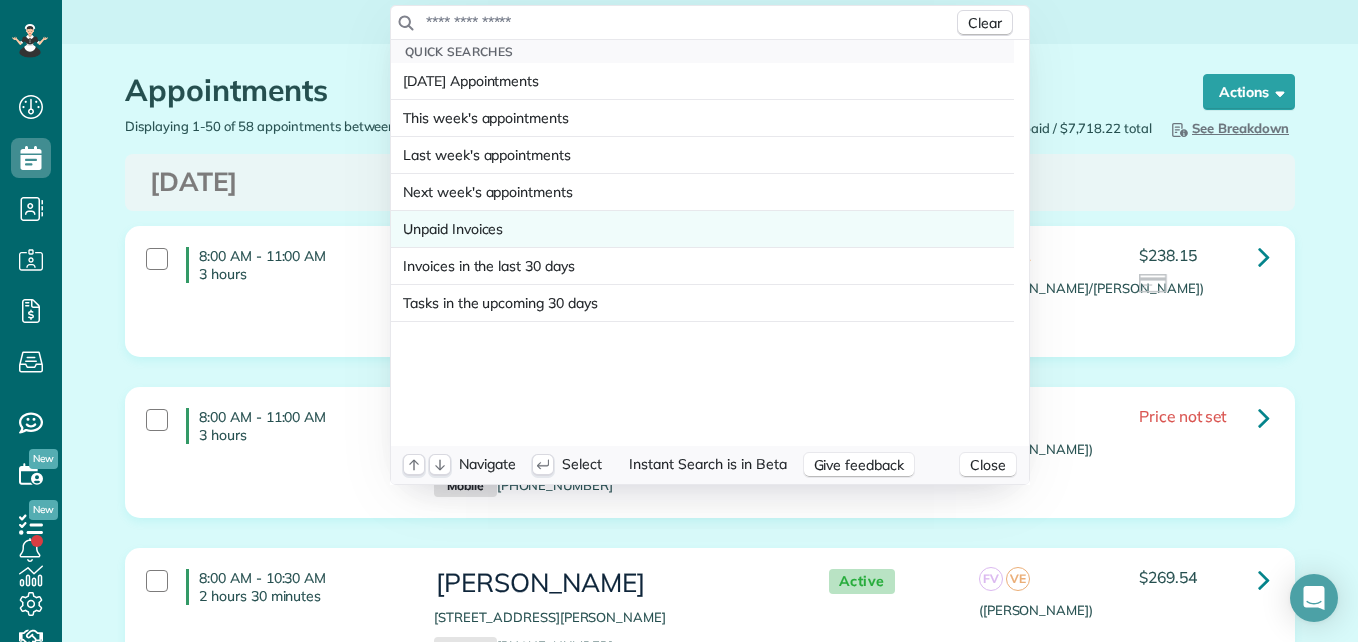 click on "Unpaid Invoices" at bounding box center [453, 229] 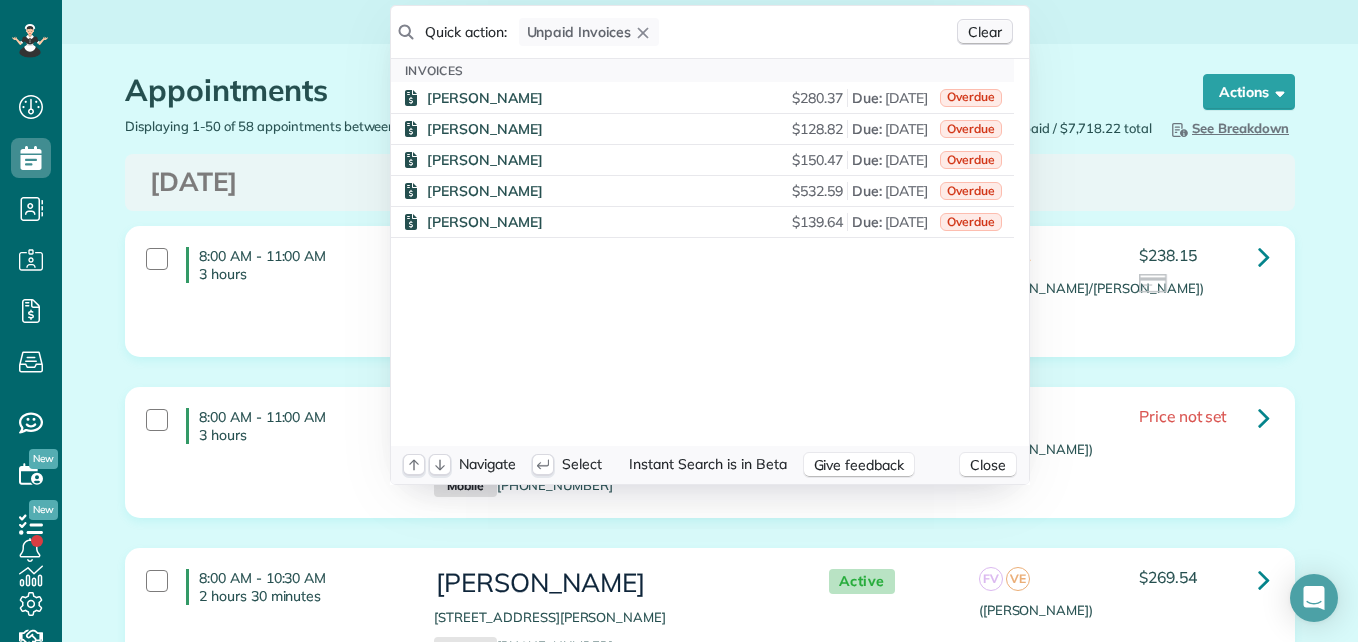 click on "Clear" at bounding box center (985, 32) 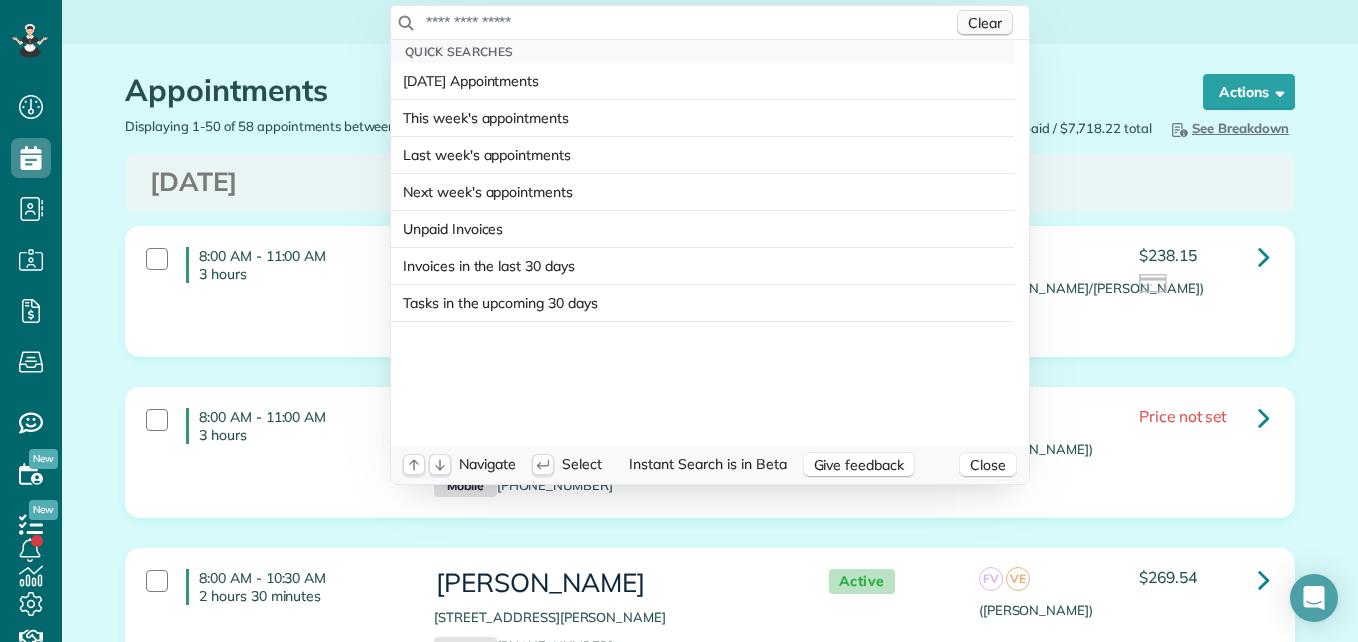 click on "Clear" at bounding box center (985, 23) 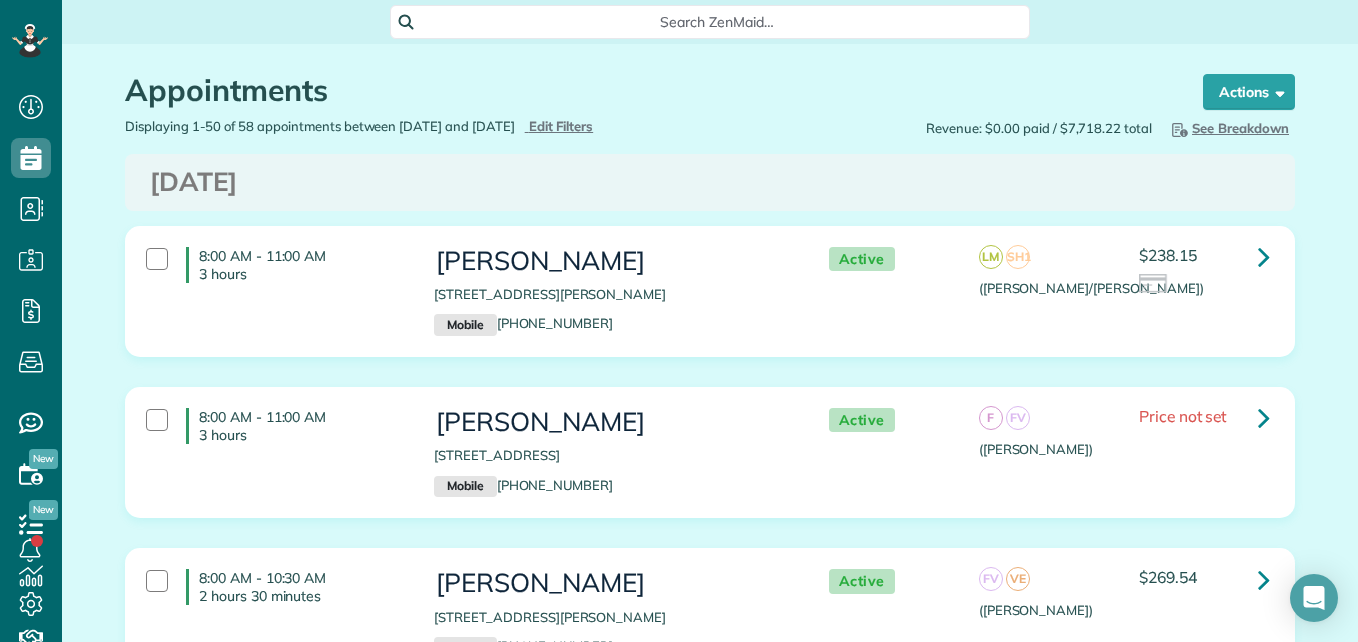 click on "Dashboard
Scheduling
Calendar View
List View
Dispatch View - Weekly scheduling (Beta)" at bounding box center [679, 321] 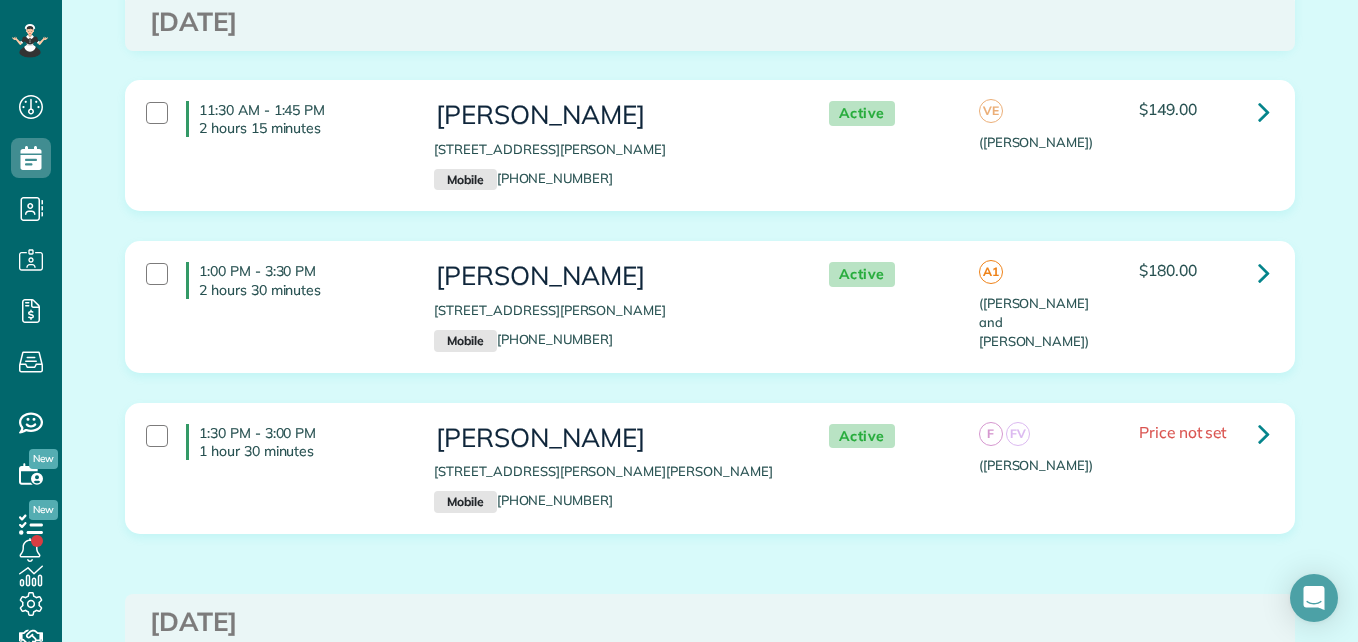 scroll, scrollTop: 1204, scrollLeft: 0, axis: vertical 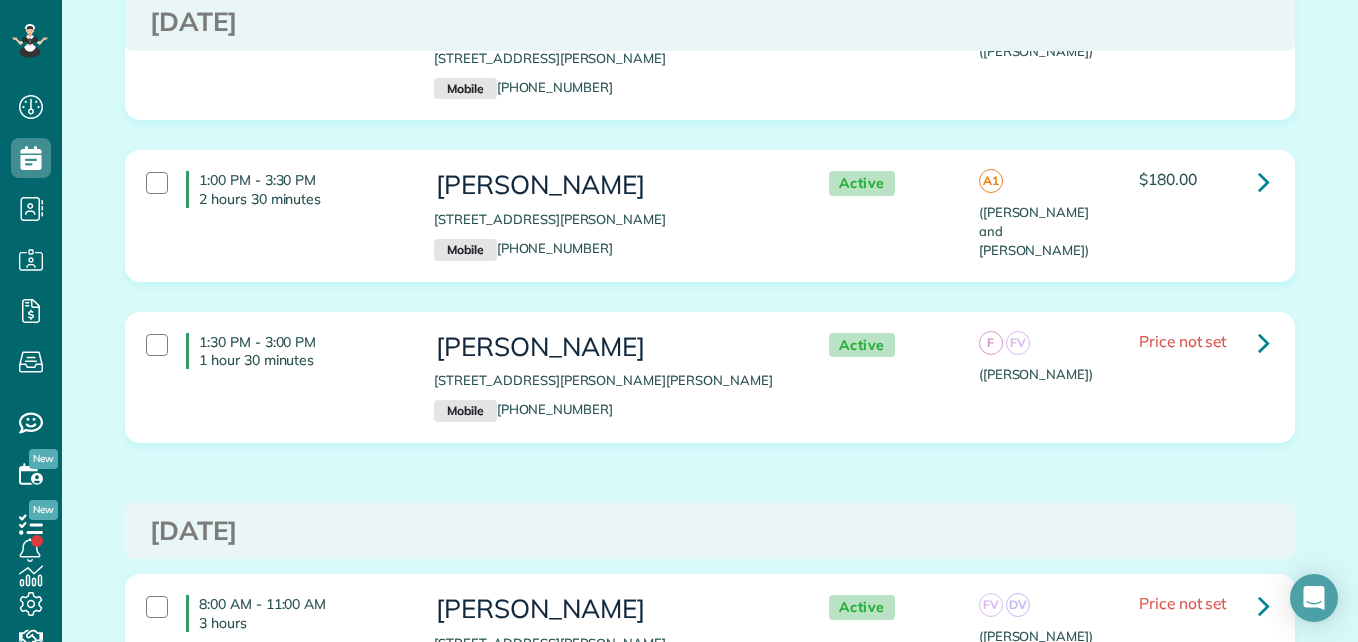 click on "Search ZenMaid…
Appointments
the List View [2 min]
Schedule Changes
Actions
Create Appointment
Create Task
Clock In/Out
Send Work Orders
Print Route Sheets
Today's Emails/Texts
Export data..
Bulk Actions
Set status to: Active
Mark as: Paid" at bounding box center (710, 321) 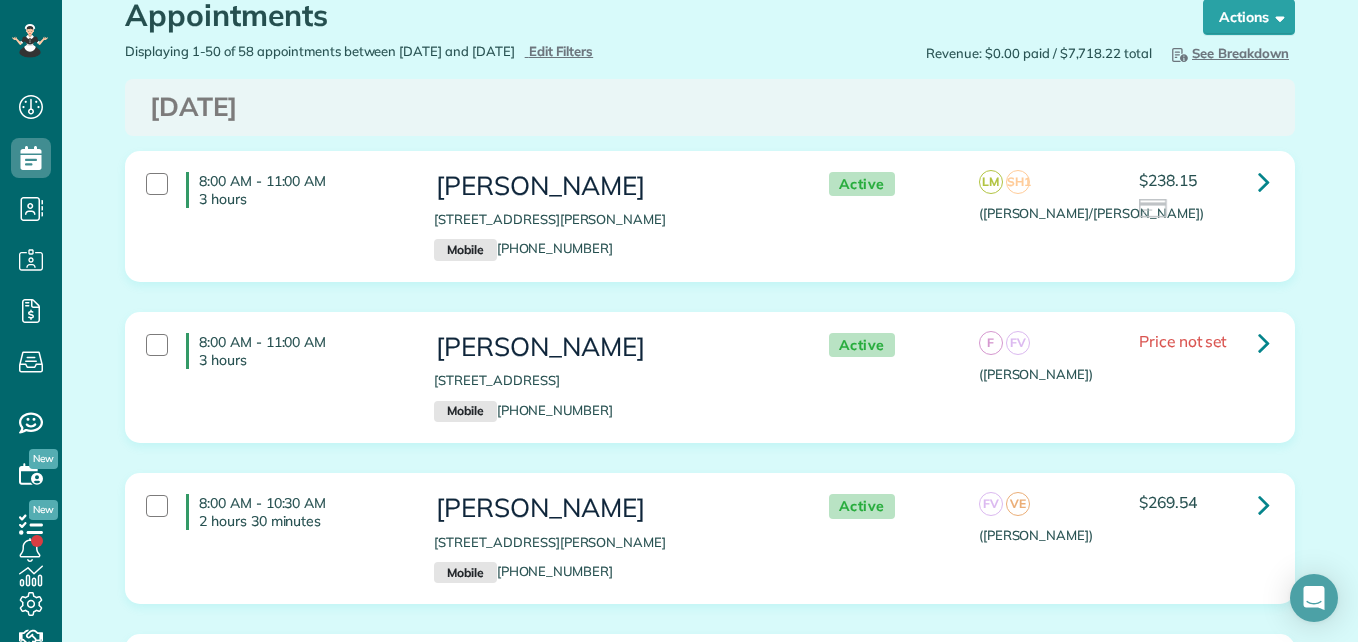 scroll, scrollTop: 0, scrollLeft: 0, axis: both 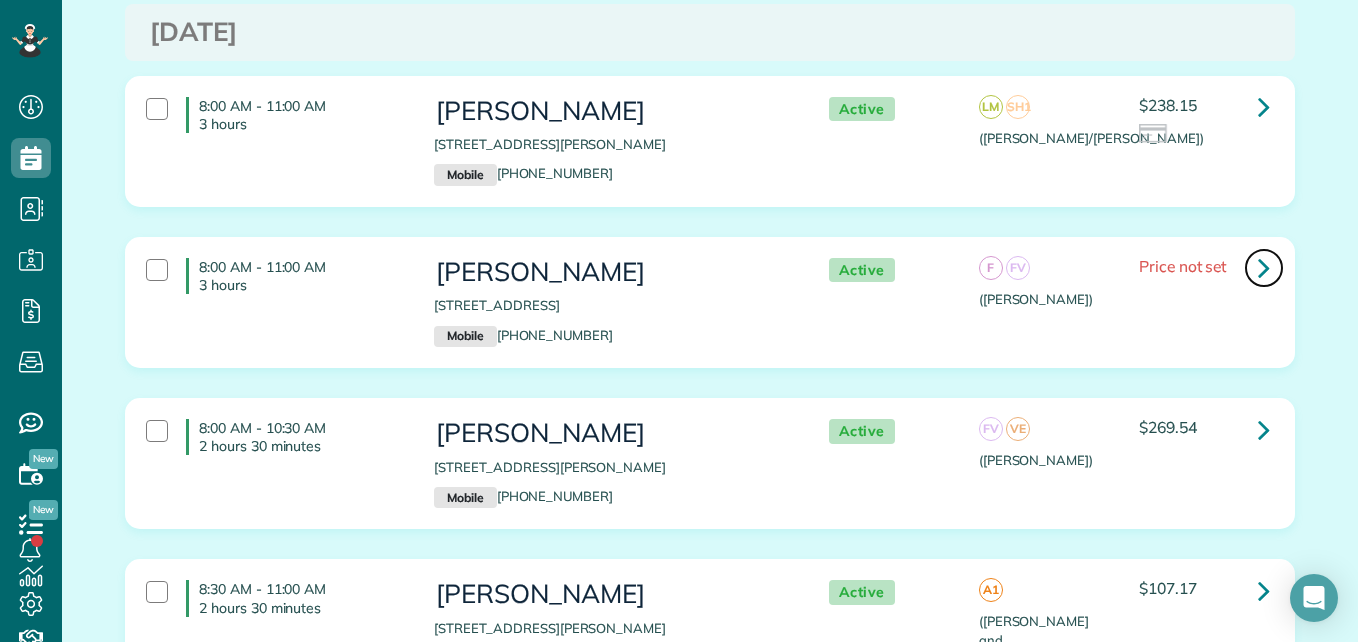 click at bounding box center (1264, 267) 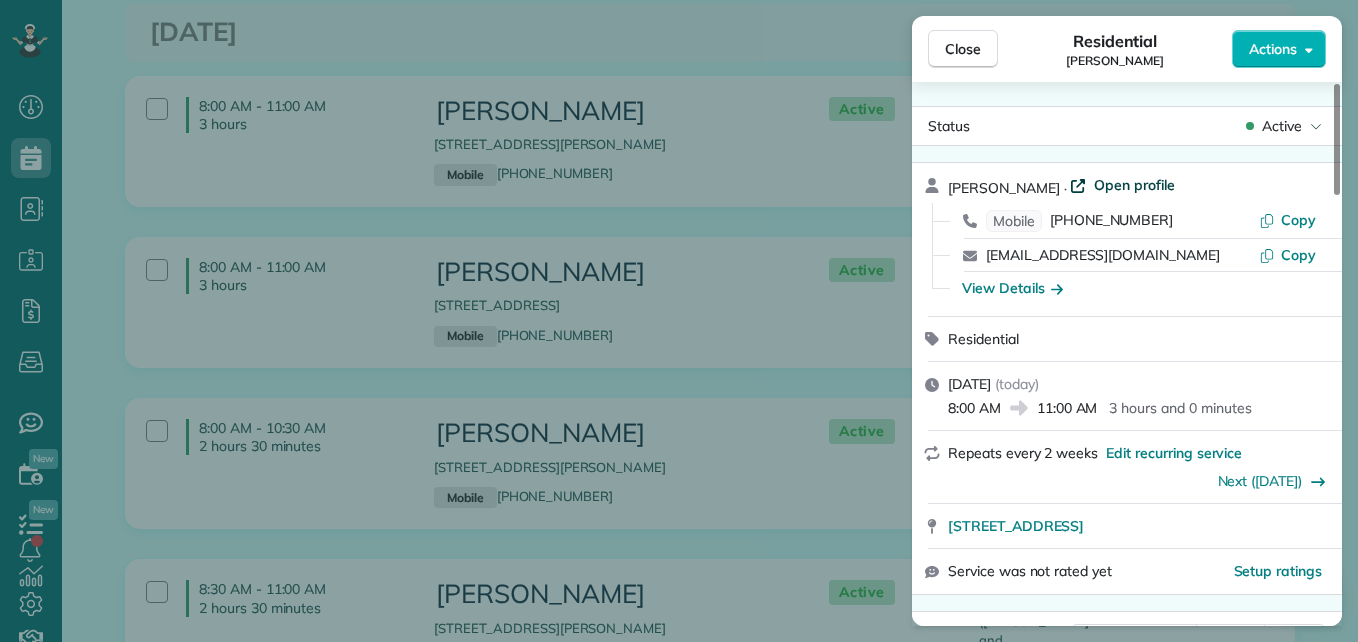 click on "Open profile" at bounding box center [1134, 185] 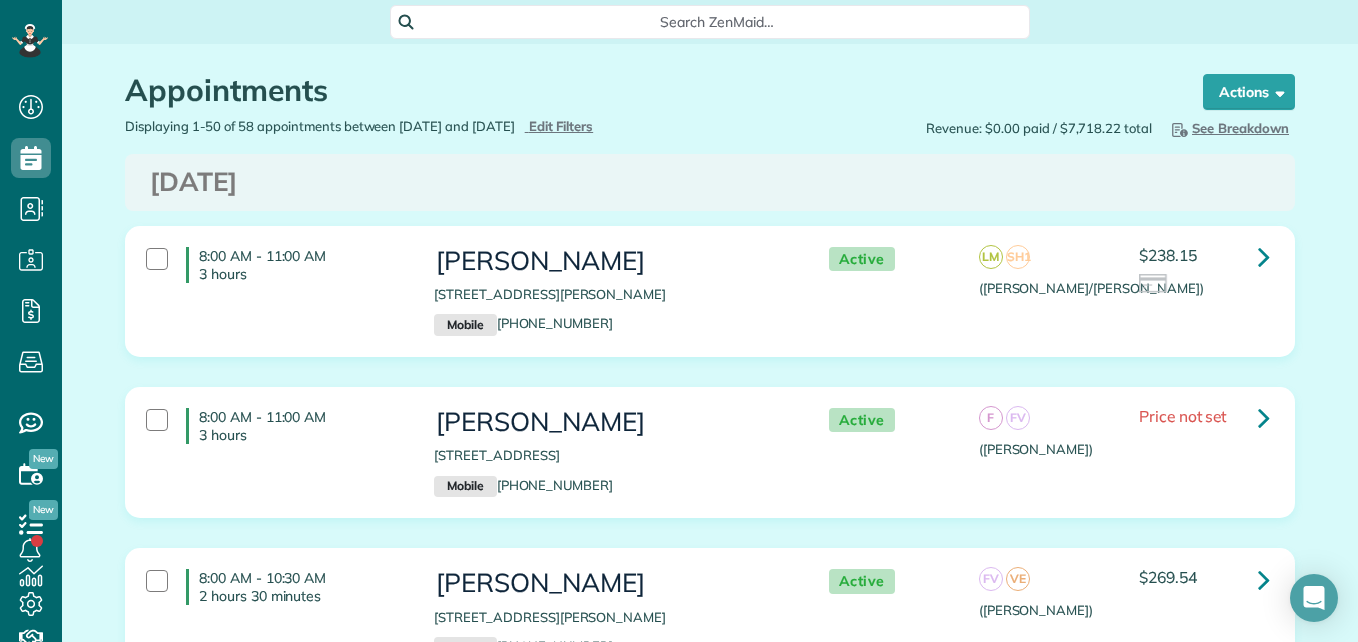 scroll, scrollTop: 0, scrollLeft: 0, axis: both 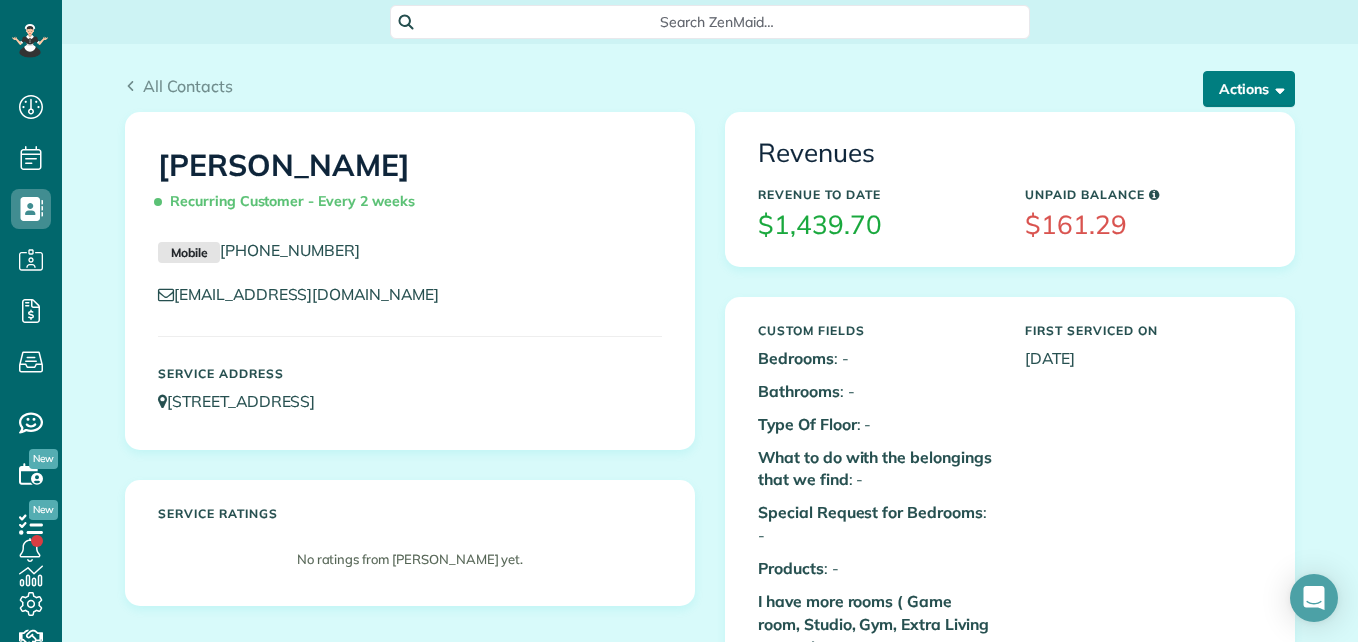 click on "Actions" at bounding box center (1249, 89) 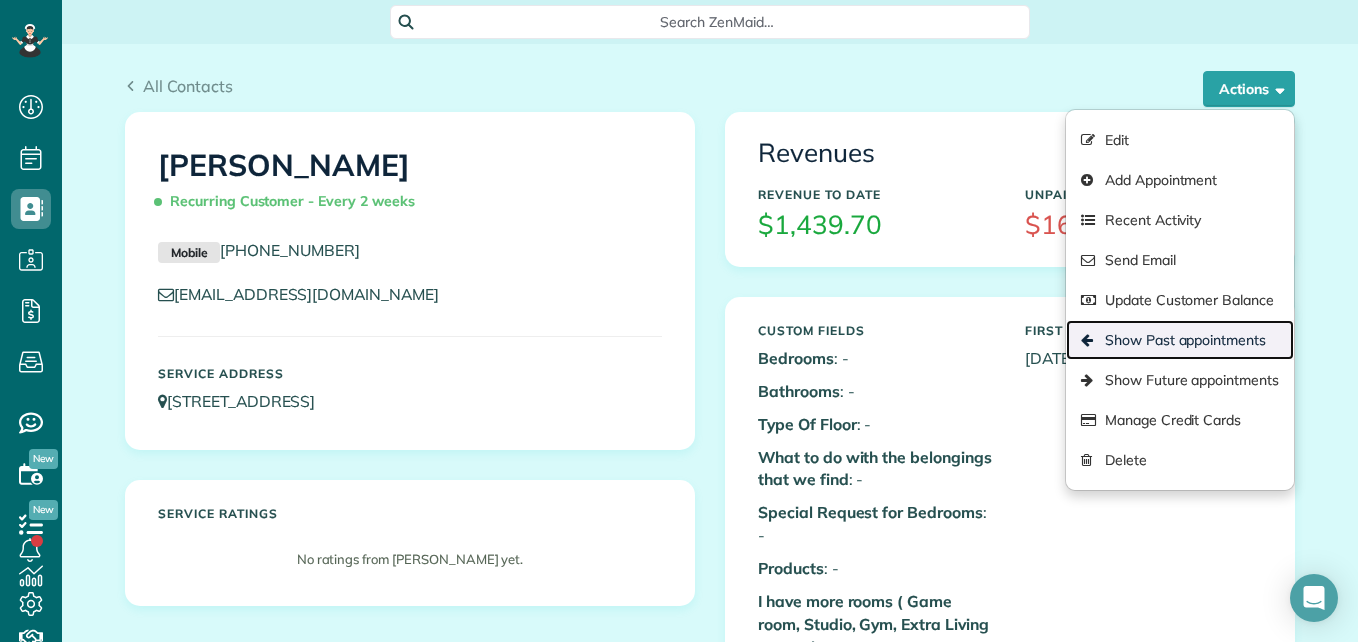 click on "Show Past appointments" at bounding box center (1180, 340) 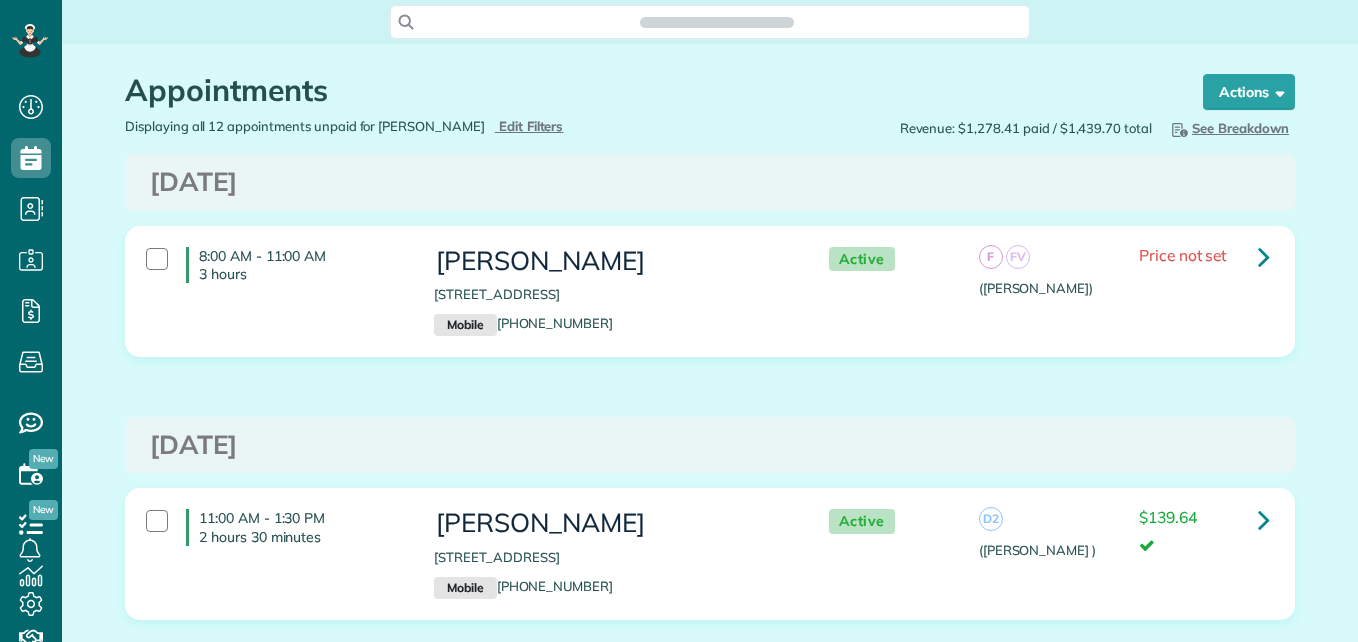 scroll, scrollTop: 0, scrollLeft: 0, axis: both 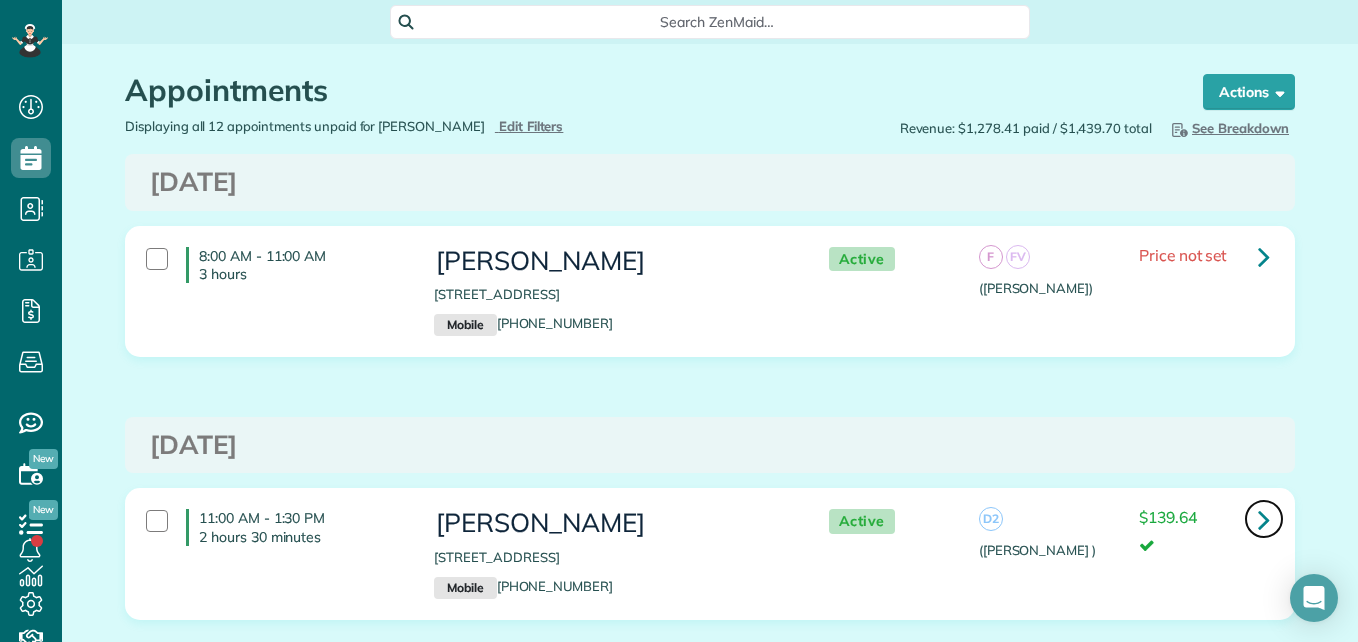click at bounding box center (1264, 519) 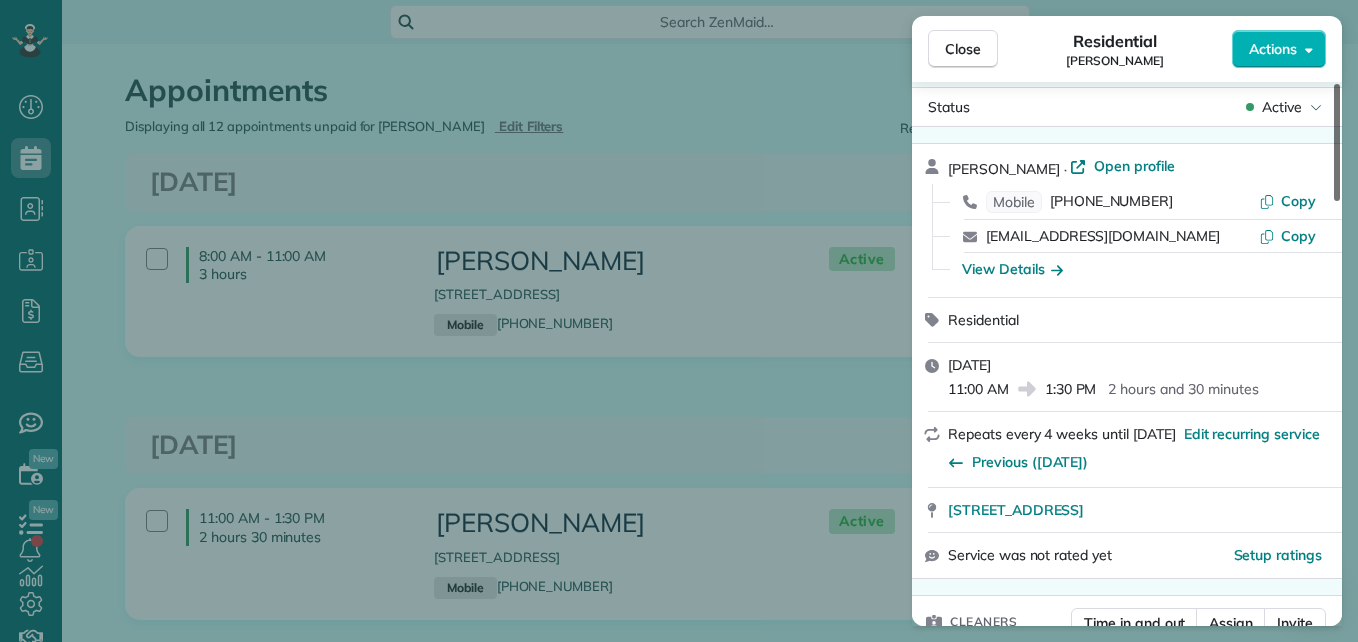 scroll, scrollTop: 0, scrollLeft: 0, axis: both 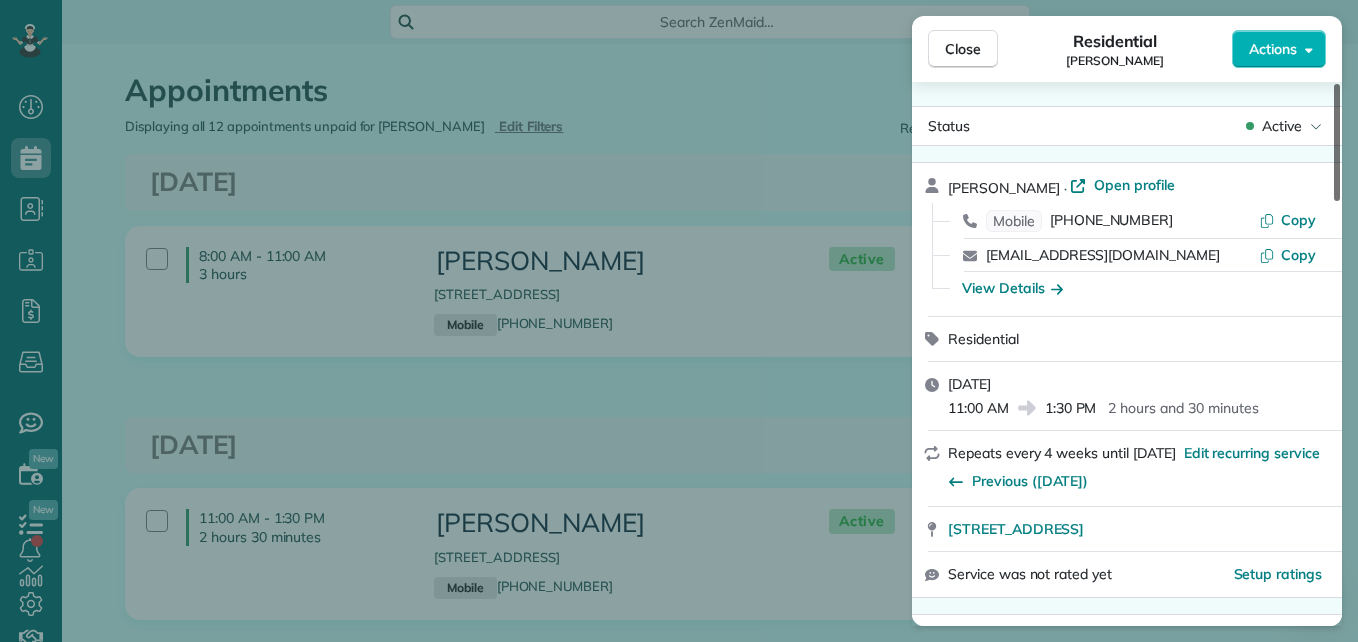 drag, startPoint x: 1335, startPoint y: 172, endPoint x: 1340, endPoint y: 46, distance: 126.09917 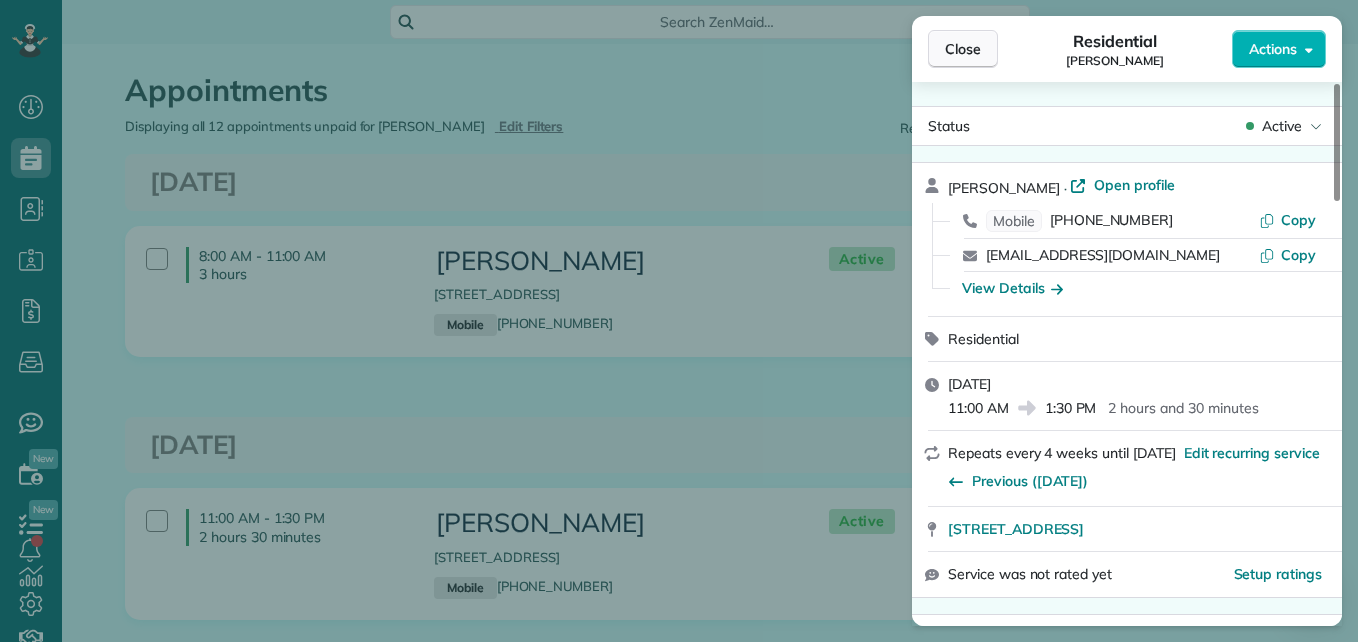 click on "Close" at bounding box center (963, 49) 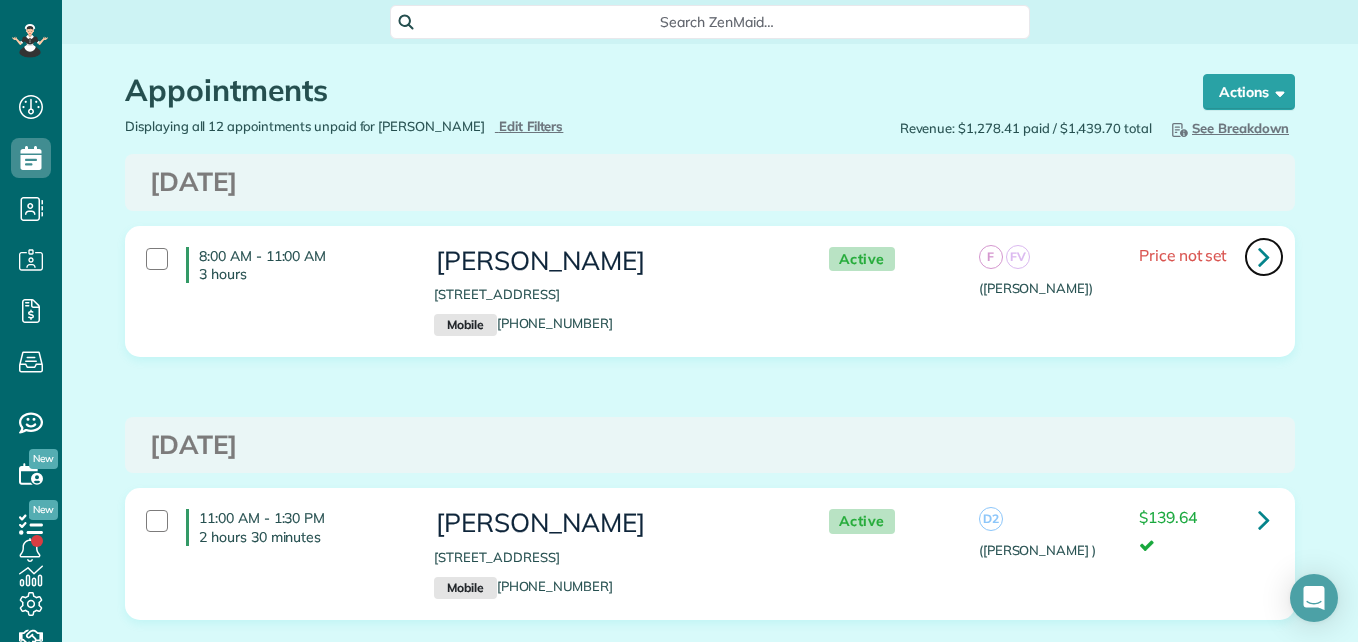 click at bounding box center [1264, 256] 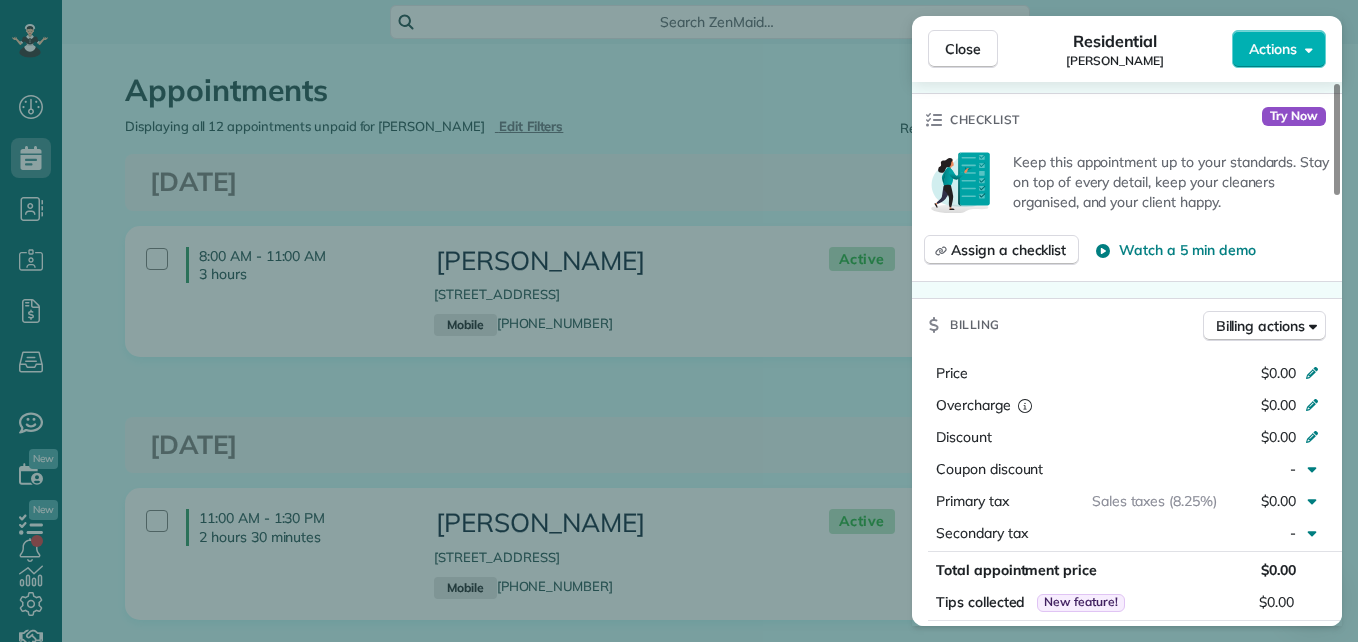 scroll, scrollTop: 748, scrollLeft: 0, axis: vertical 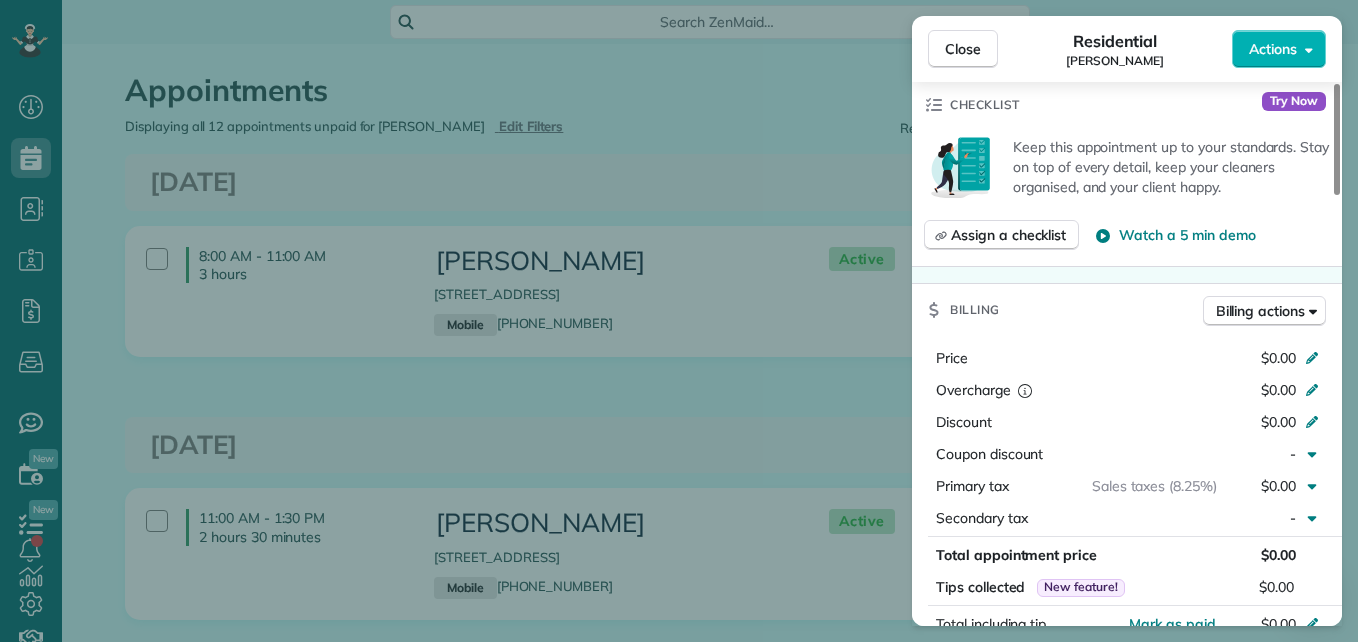 drag, startPoint x: 1335, startPoint y: 176, endPoint x: 1344, endPoint y: 328, distance: 152.26622 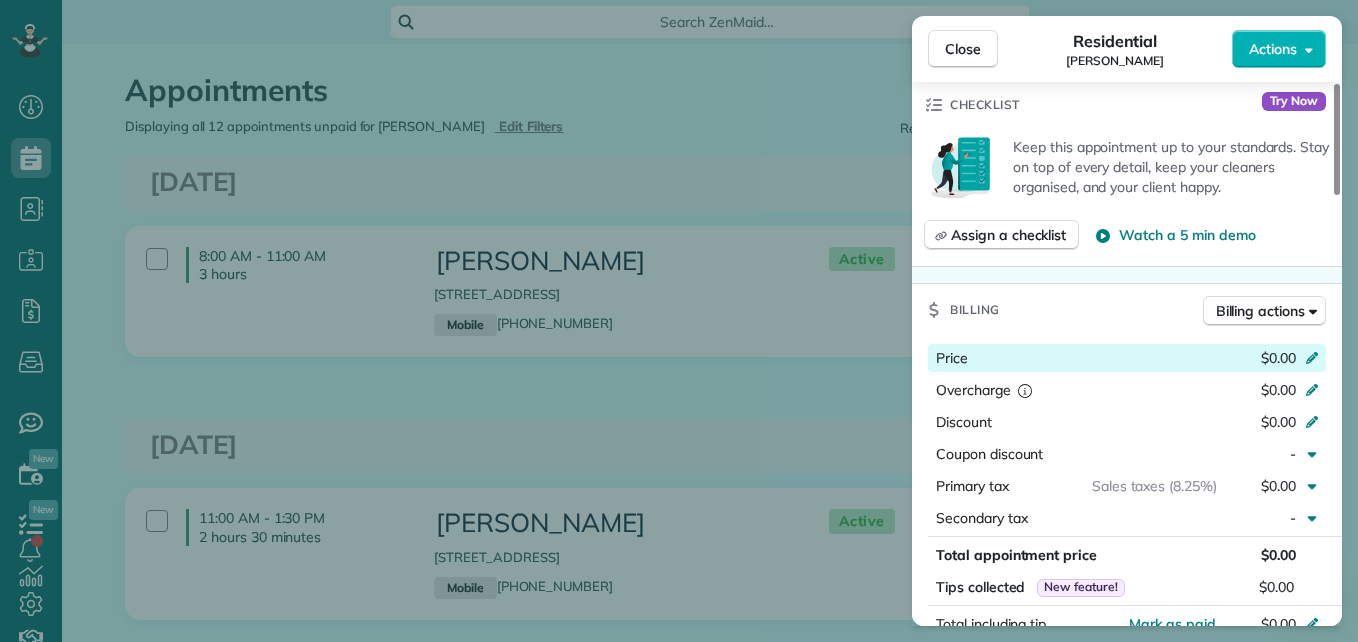 click on "$0.00" at bounding box center [1278, 358] 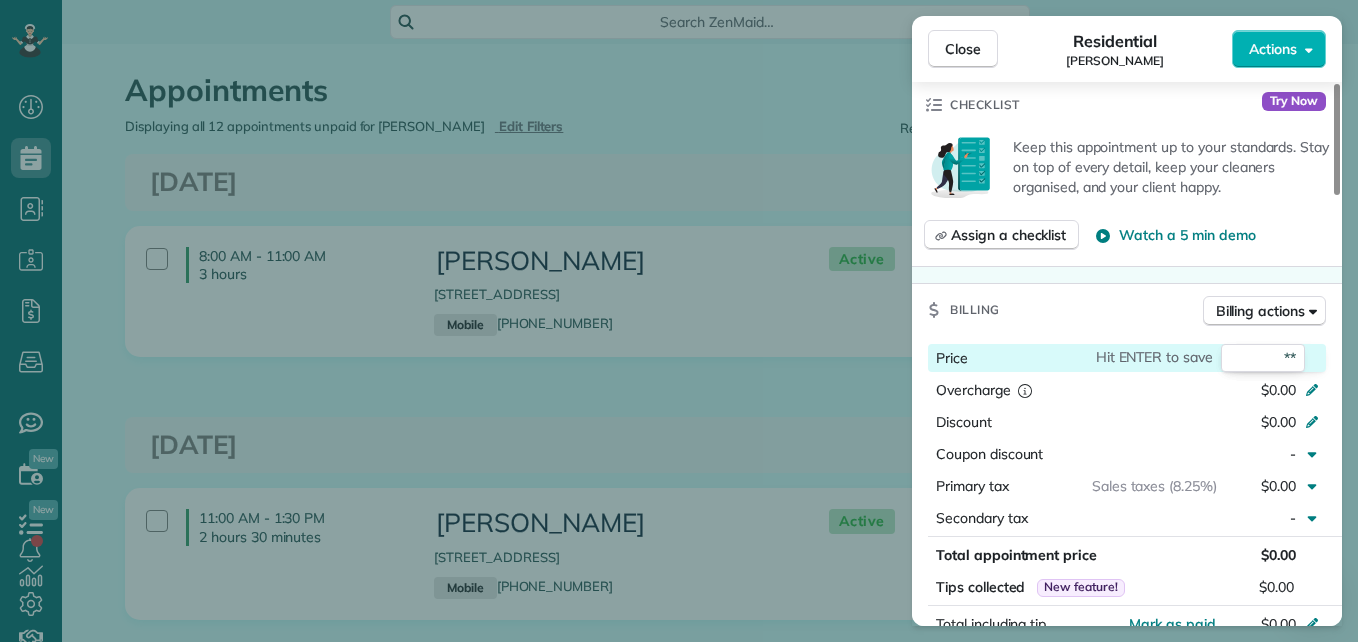 type on "***" 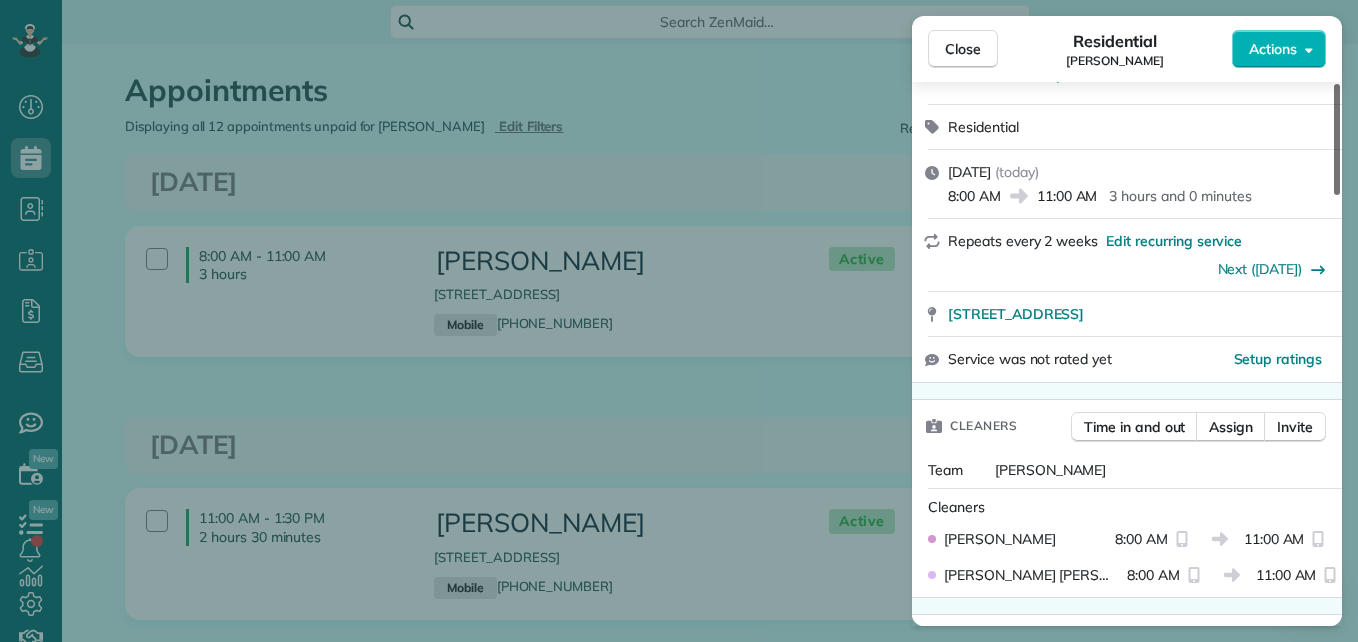 drag, startPoint x: 1338, startPoint y: 328, endPoint x: 1301, endPoint y: 193, distance: 139.97858 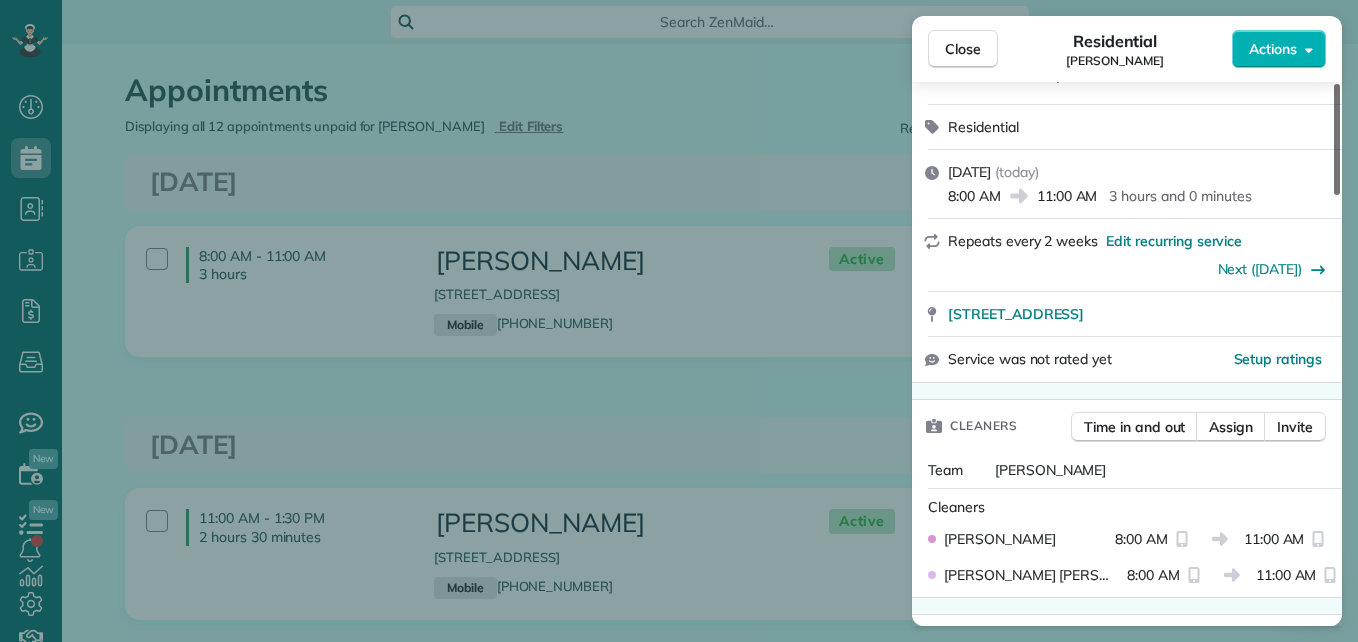 click at bounding box center (1337, 139) 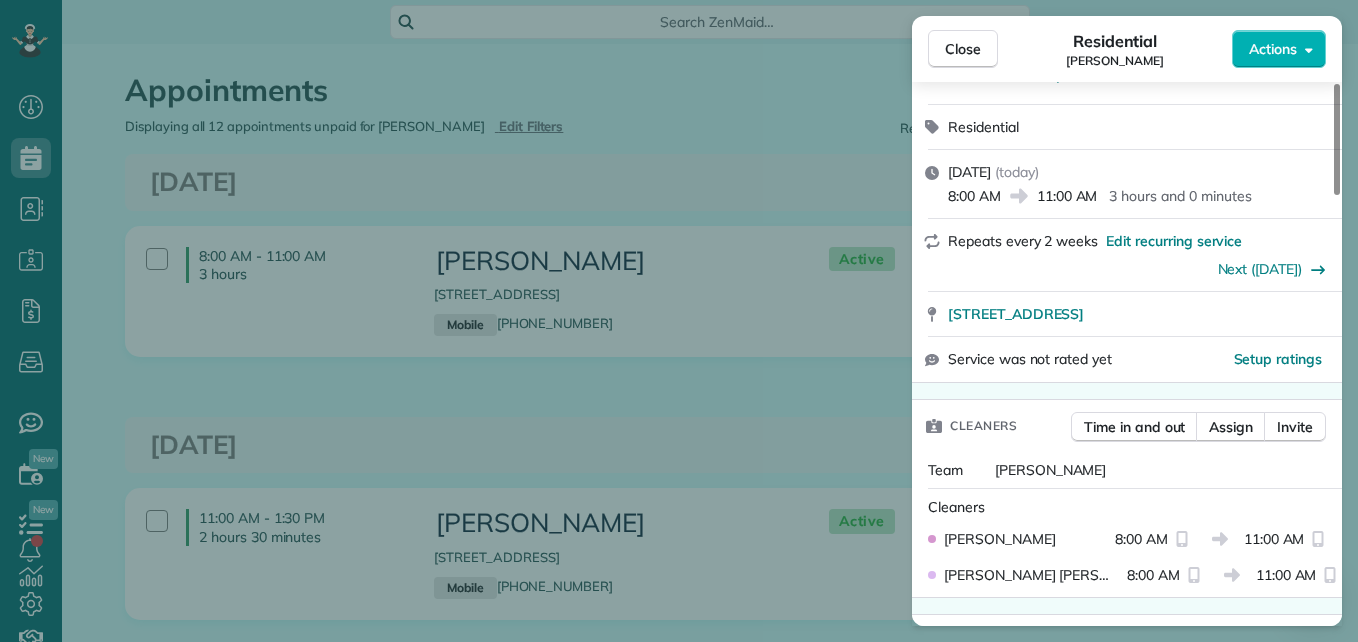 scroll, scrollTop: 138, scrollLeft: 0, axis: vertical 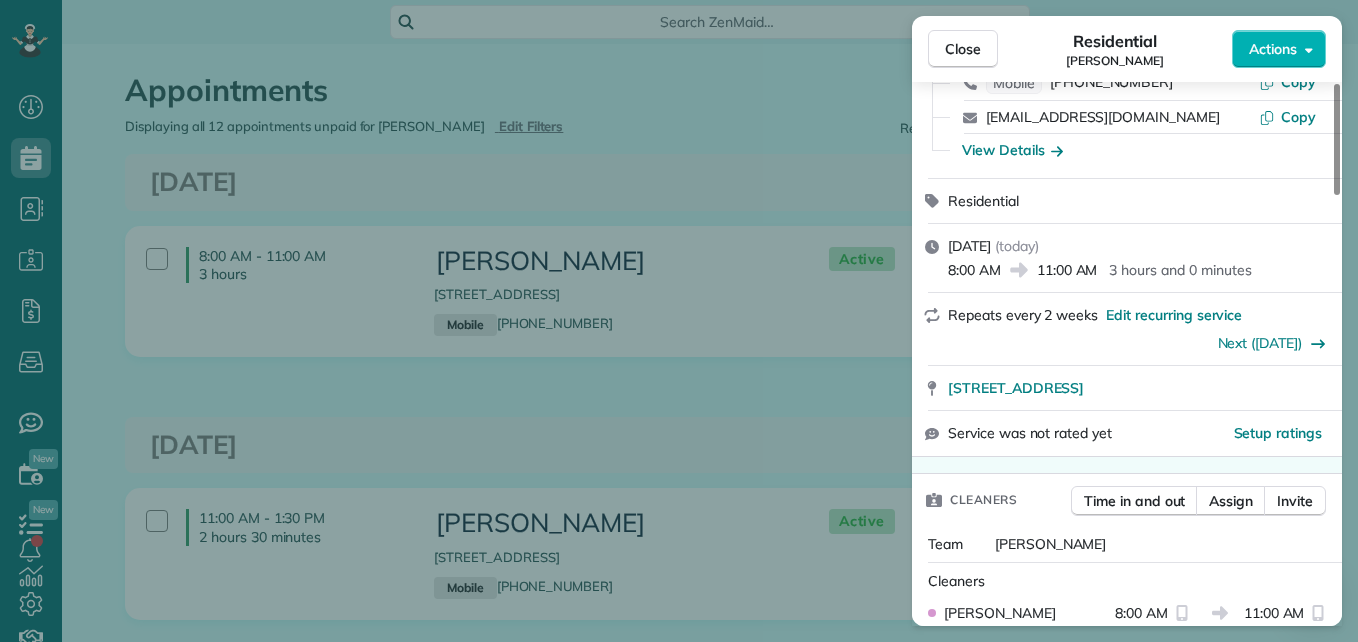 click on "Close" at bounding box center (963, 49) 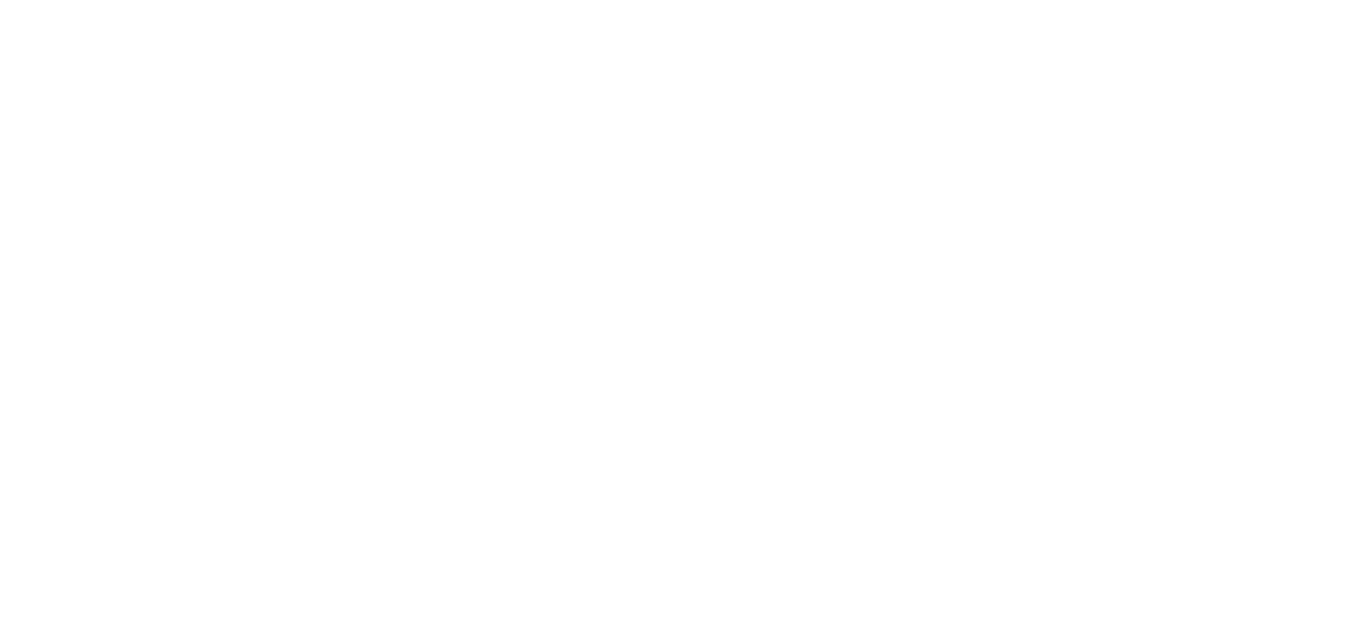 scroll, scrollTop: 0, scrollLeft: 0, axis: both 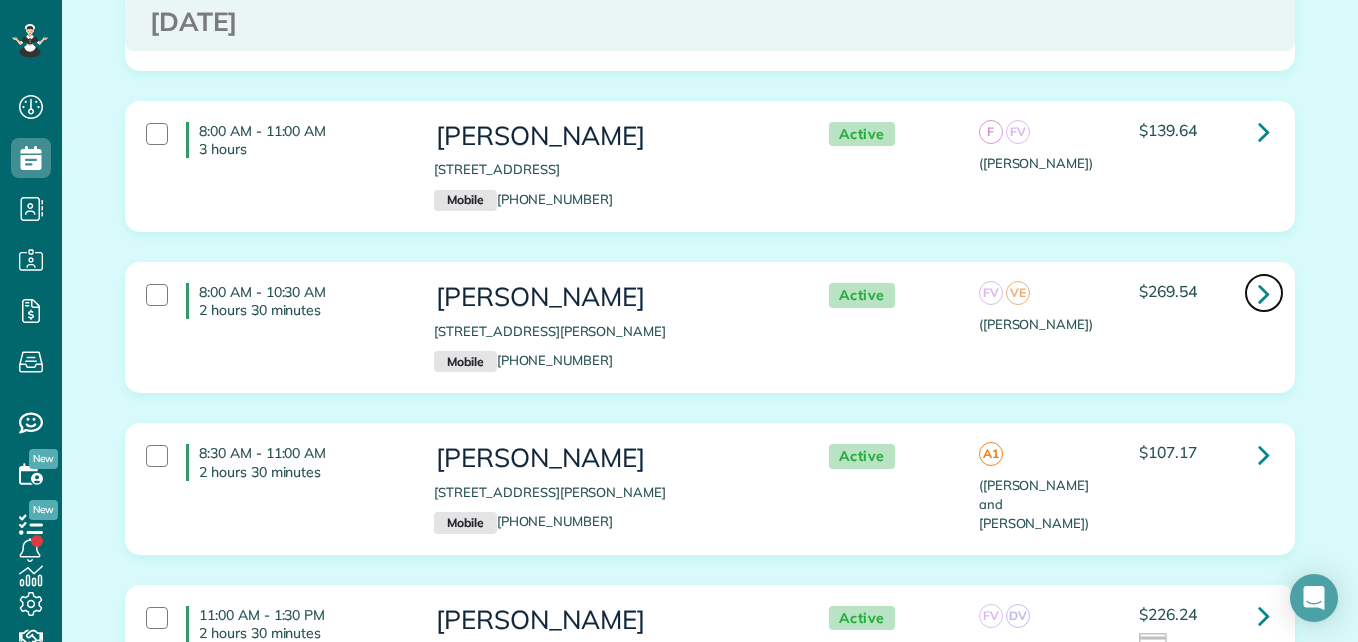 click at bounding box center [1264, 293] 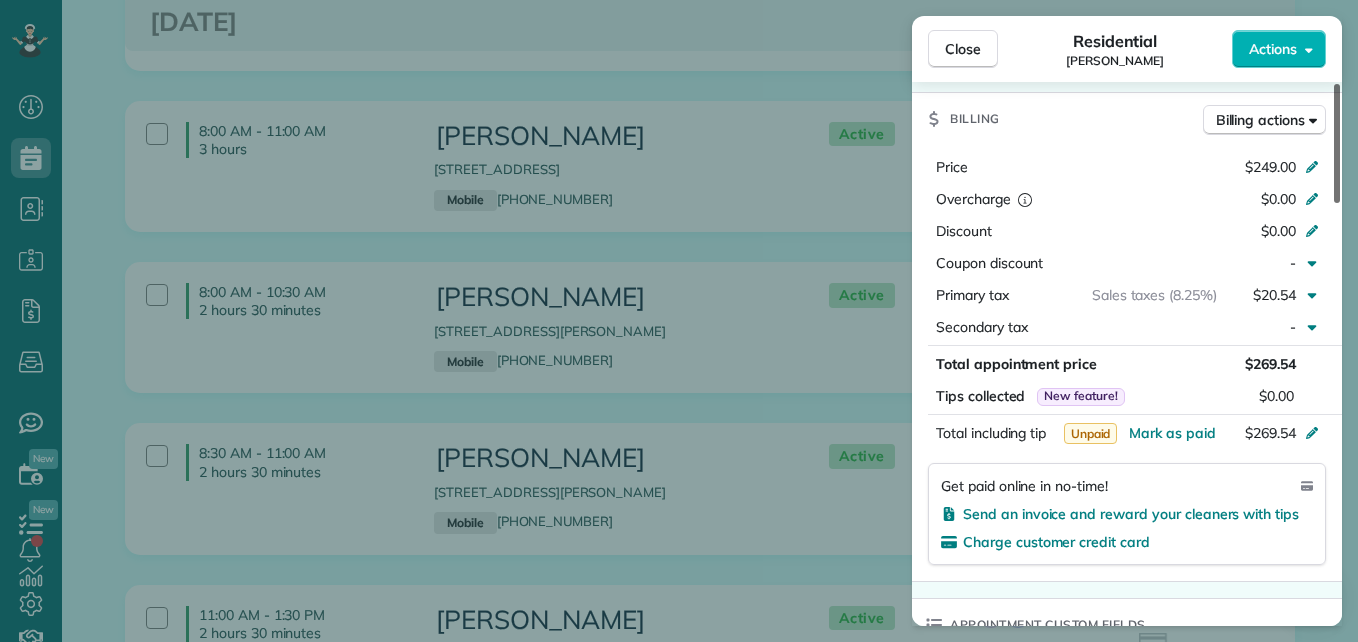 scroll, scrollTop: 924, scrollLeft: 0, axis: vertical 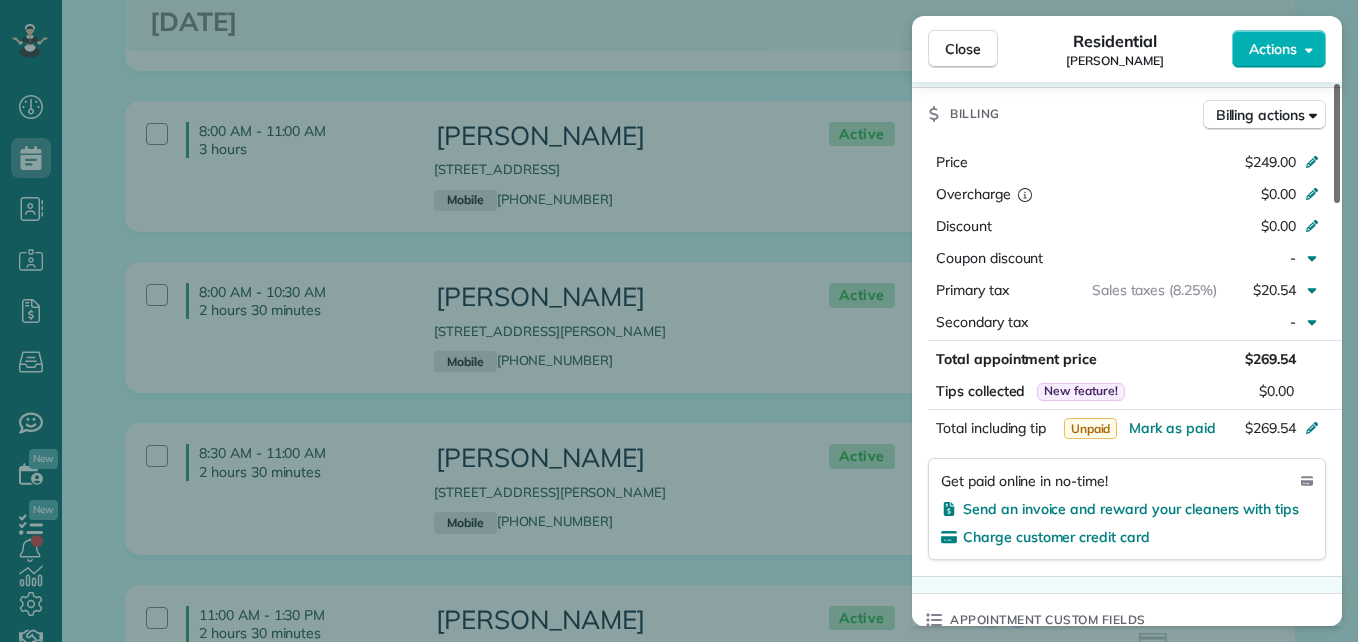 drag, startPoint x: 1340, startPoint y: 164, endPoint x: 1353, endPoint y: 367, distance: 203.41583 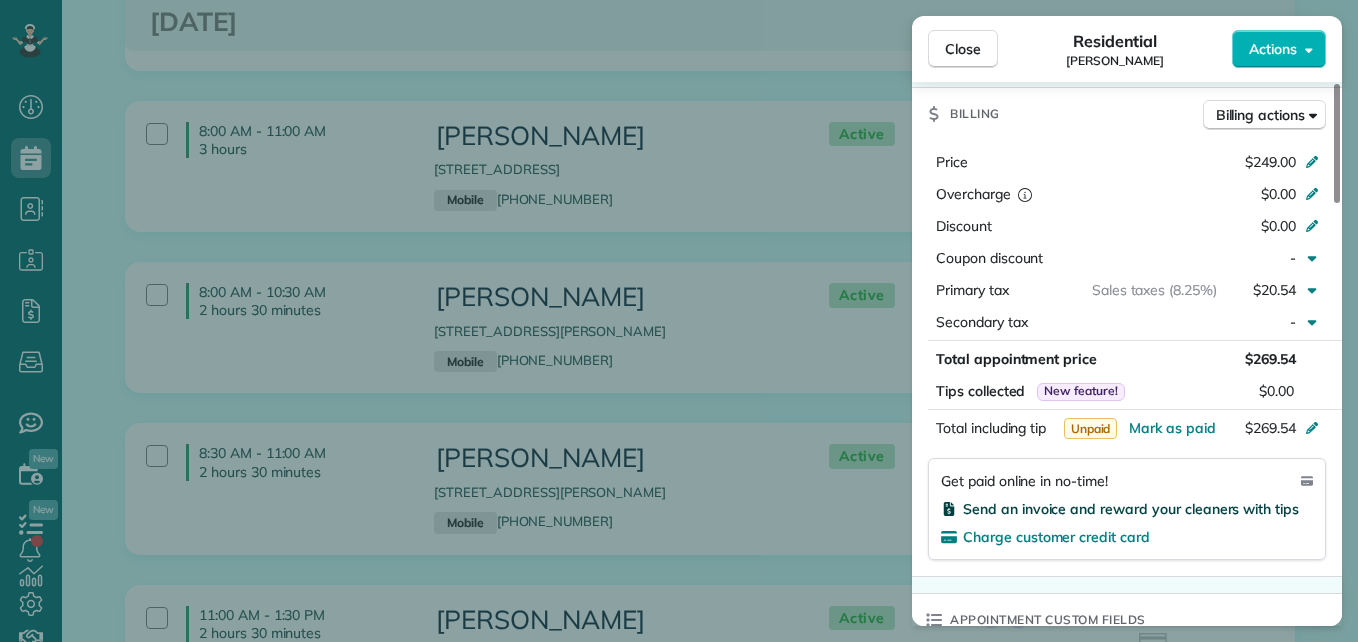 click on "Send an invoice and reward your cleaners with tips" at bounding box center [1131, 509] 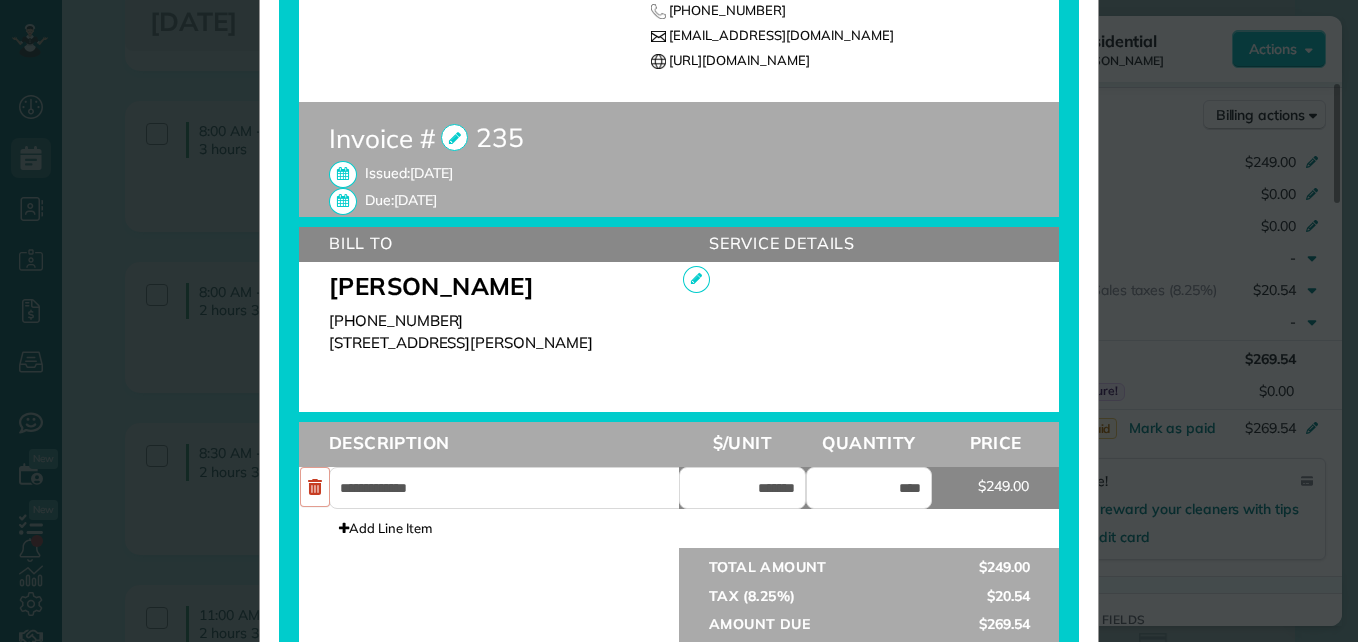 scroll, scrollTop: 537, scrollLeft: 0, axis: vertical 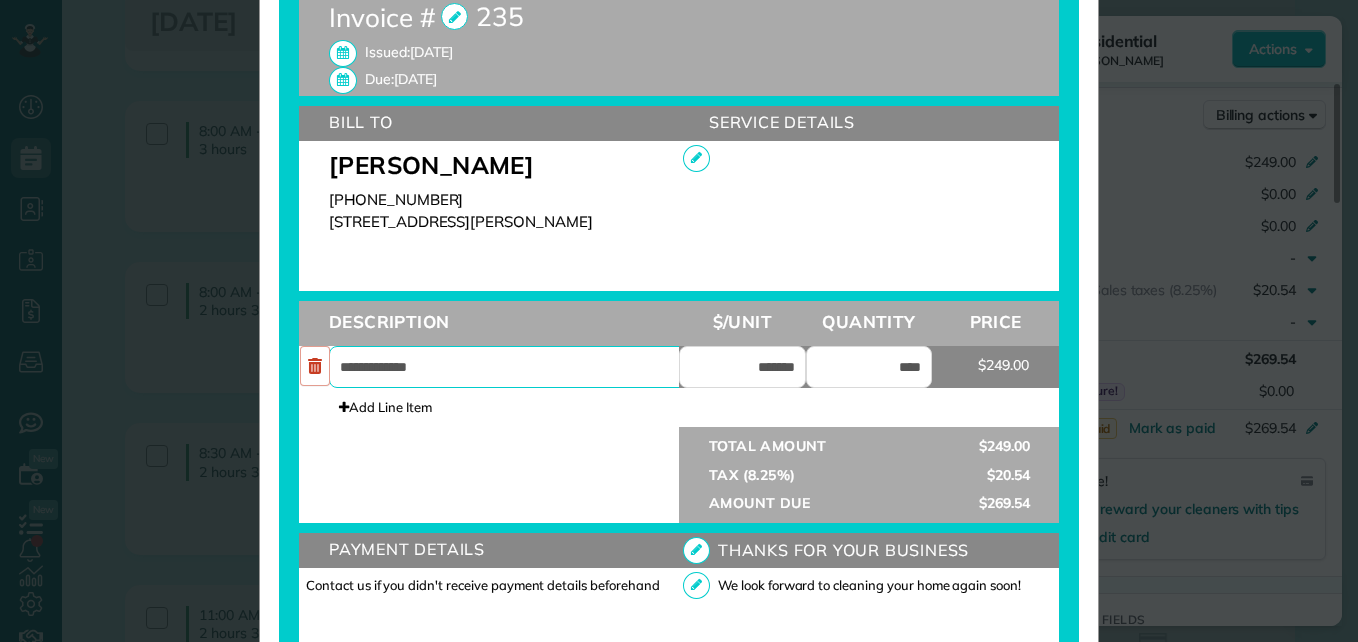 drag, startPoint x: 450, startPoint y: 353, endPoint x: 208, endPoint y: 352, distance: 242.00206 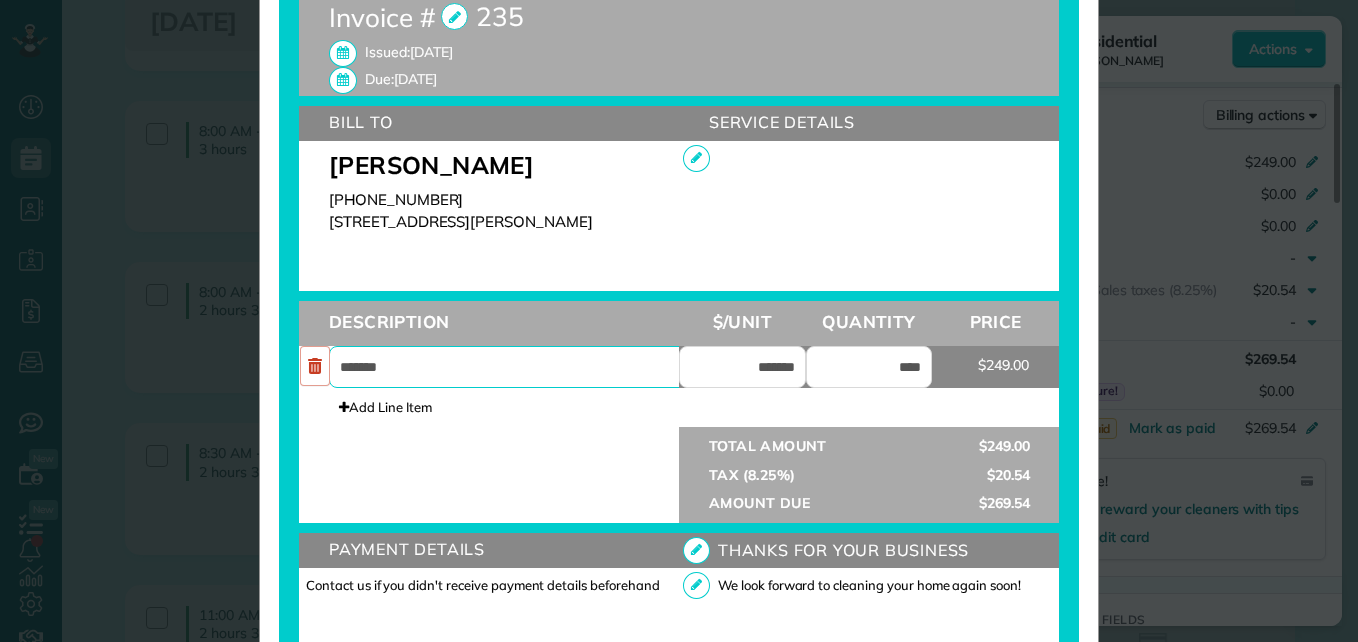 type on "*******" 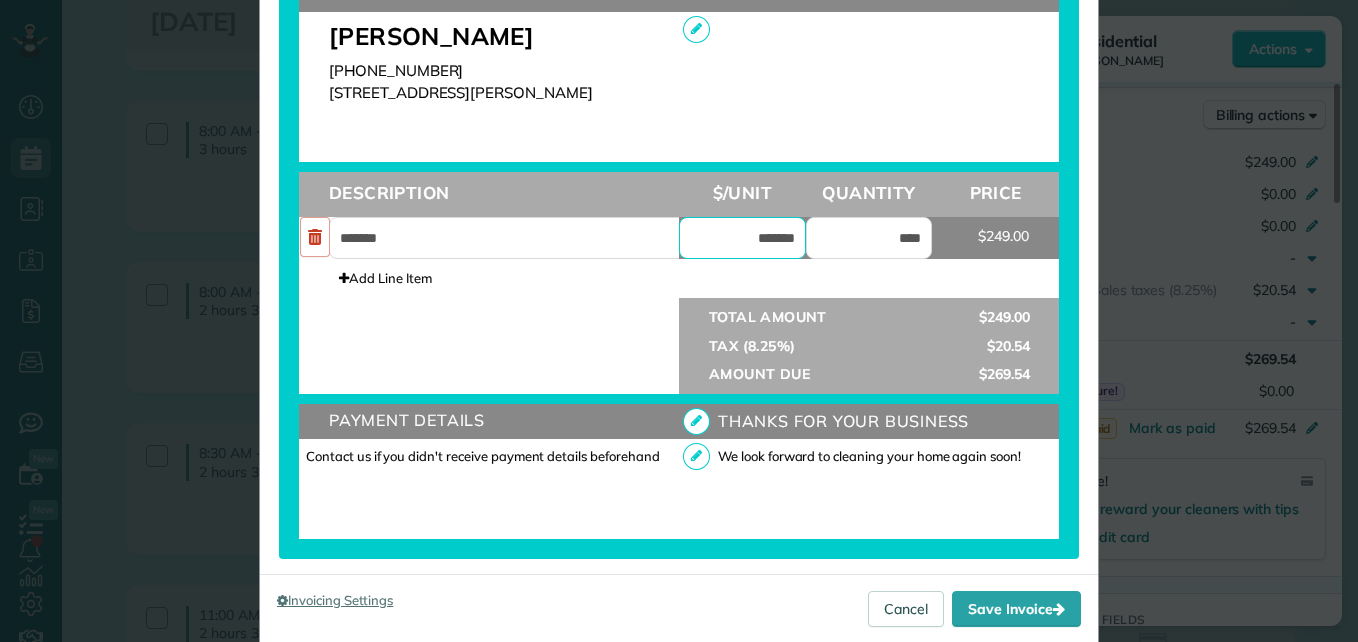 scroll, scrollTop: 728, scrollLeft: 0, axis: vertical 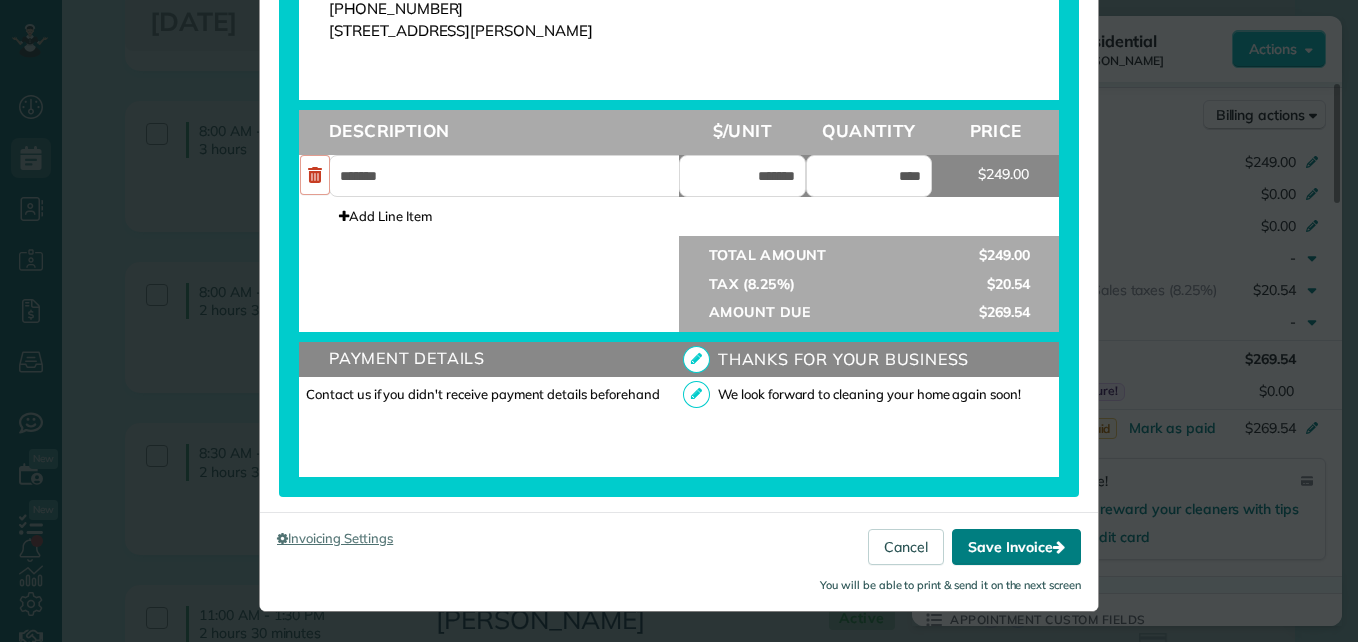 click on "Save Invoice" at bounding box center (1016, 547) 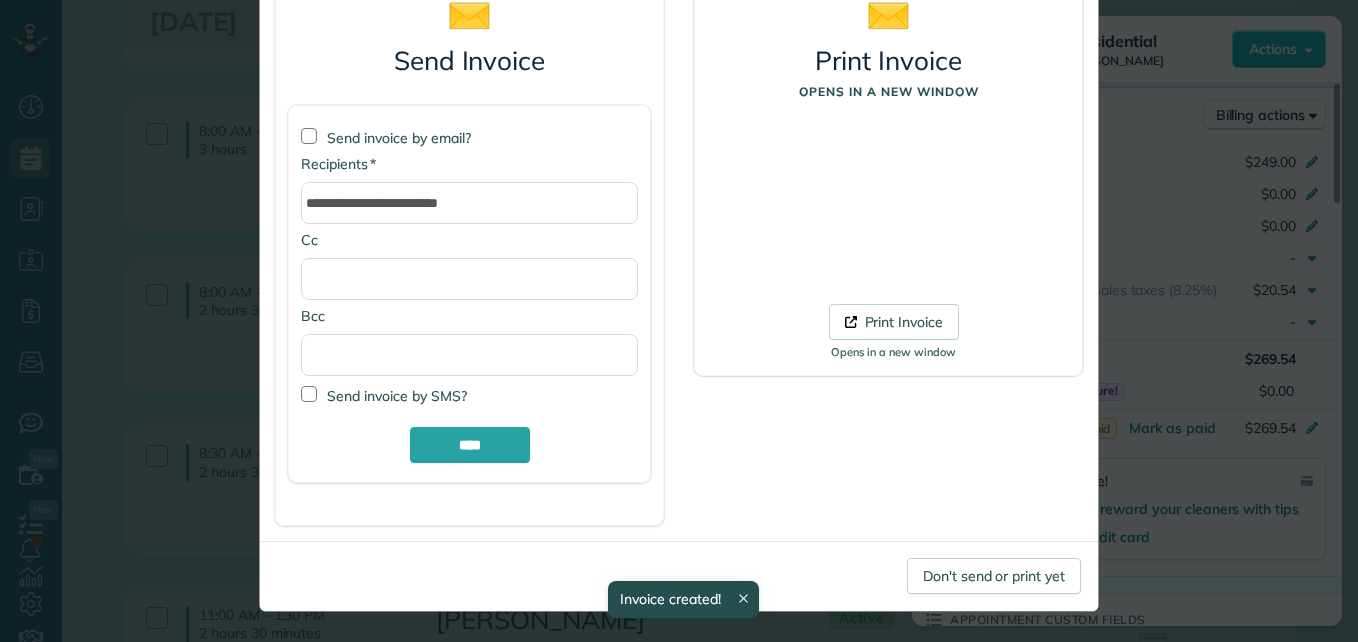 scroll, scrollTop: 168, scrollLeft: 0, axis: vertical 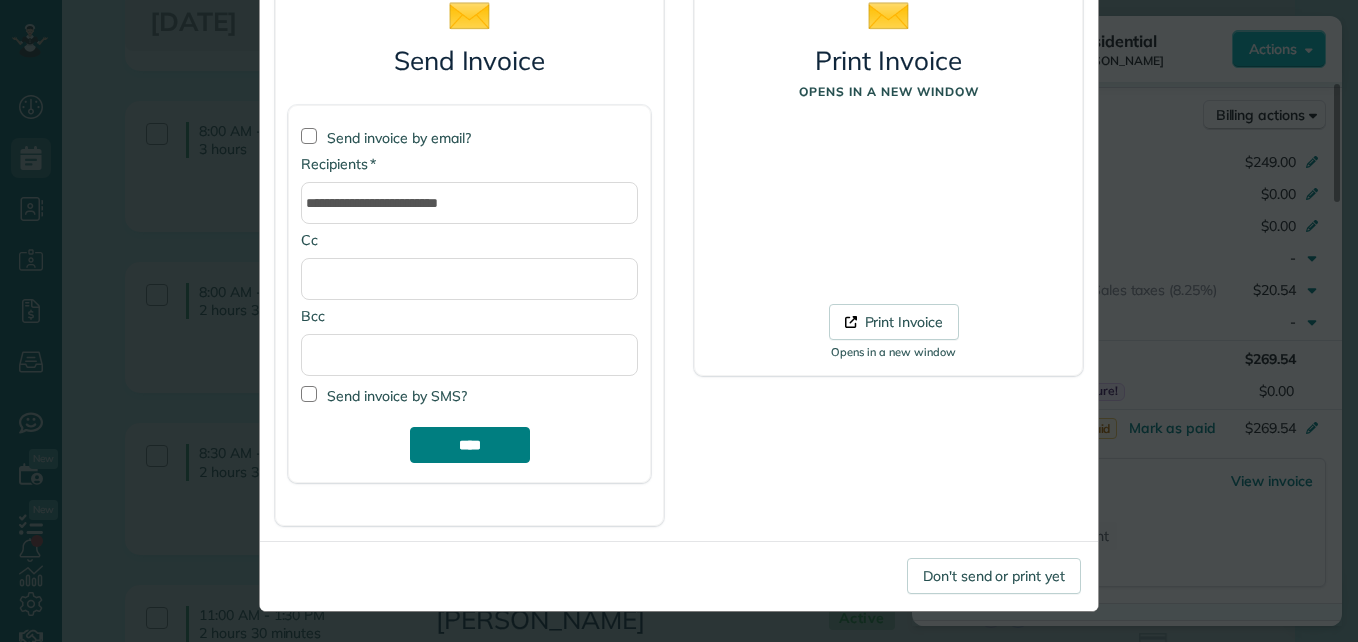 click on "****" at bounding box center (470, 445) 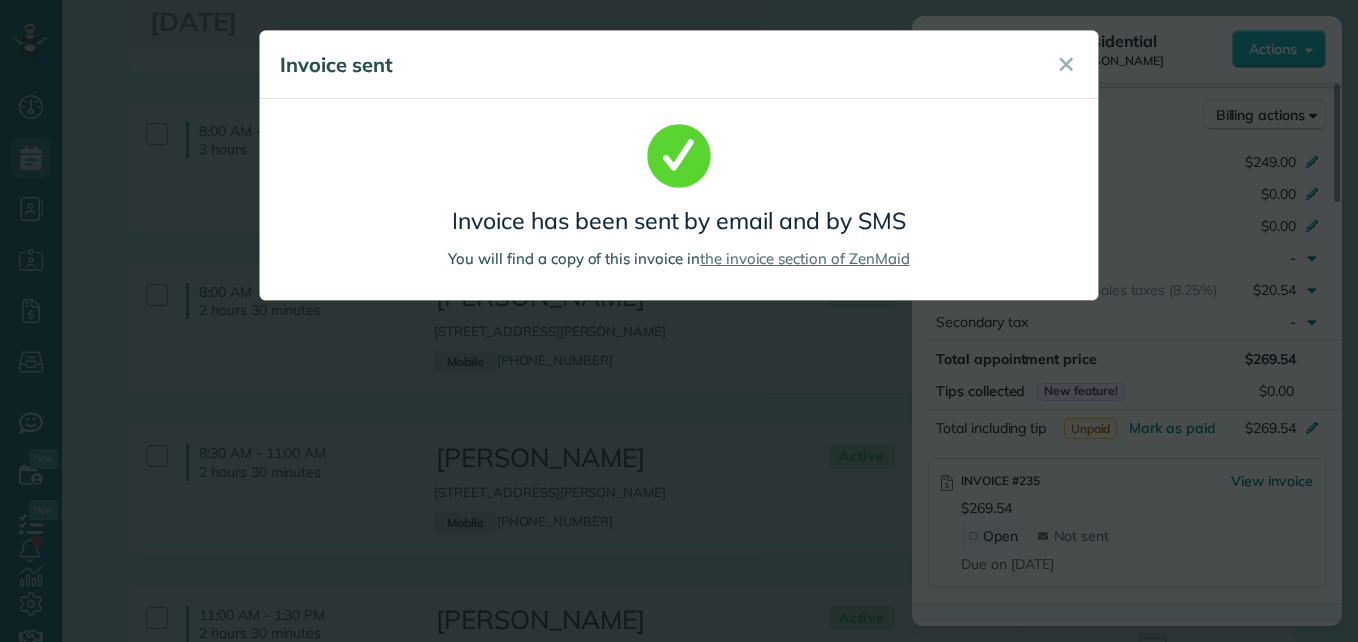 scroll, scrollTop: 0, scrollLeft: 0, axis: both 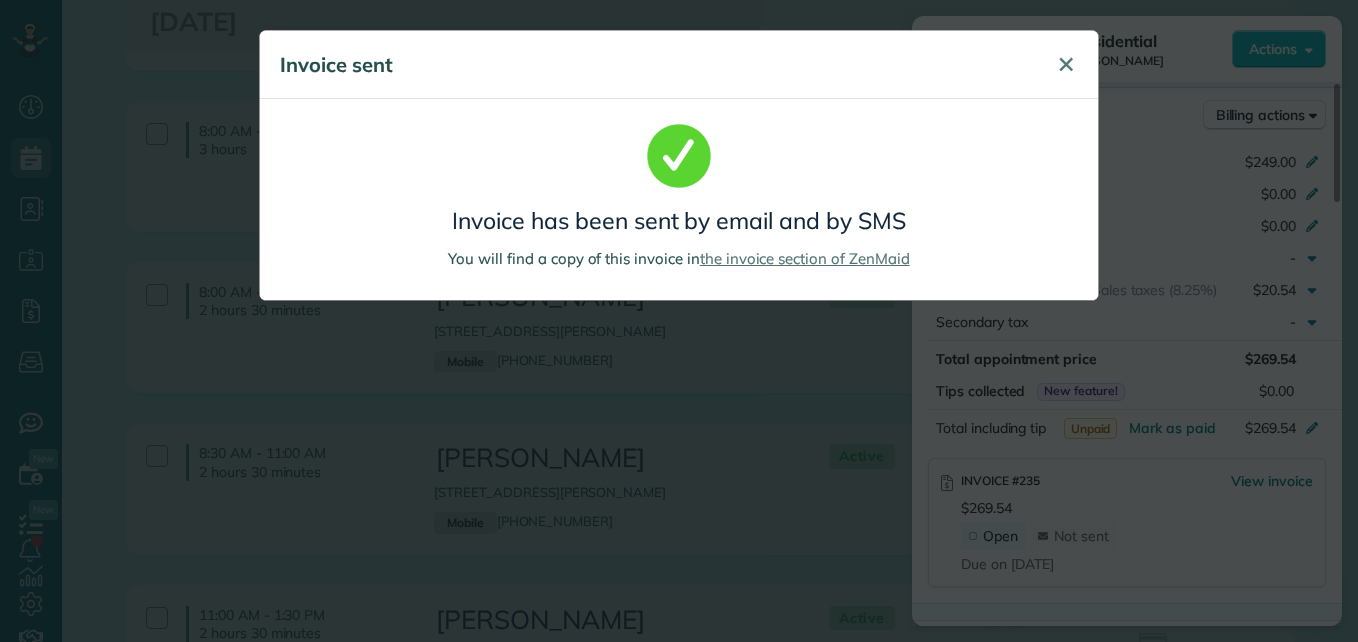 click on "✕" at bounding box center [1066, 64] 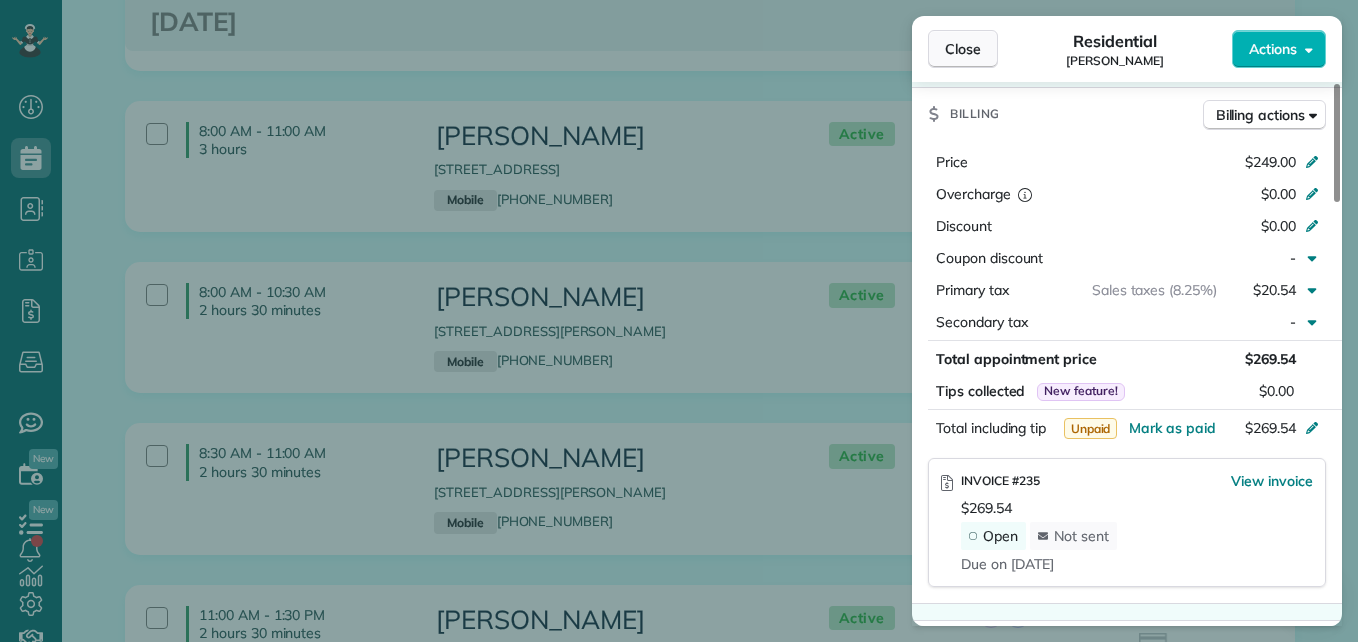 click on "Close" at bounding box center [963, 49] 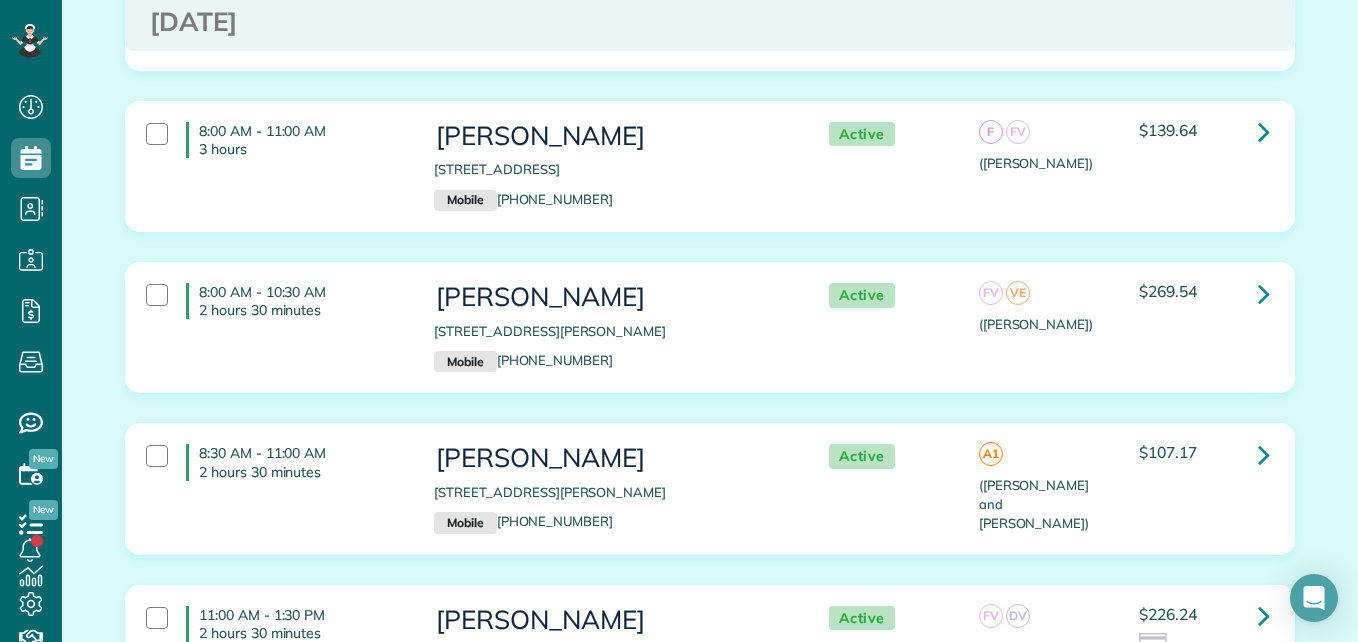 scroll, scrollTop: 0, scrollLeft: 0, axis: both 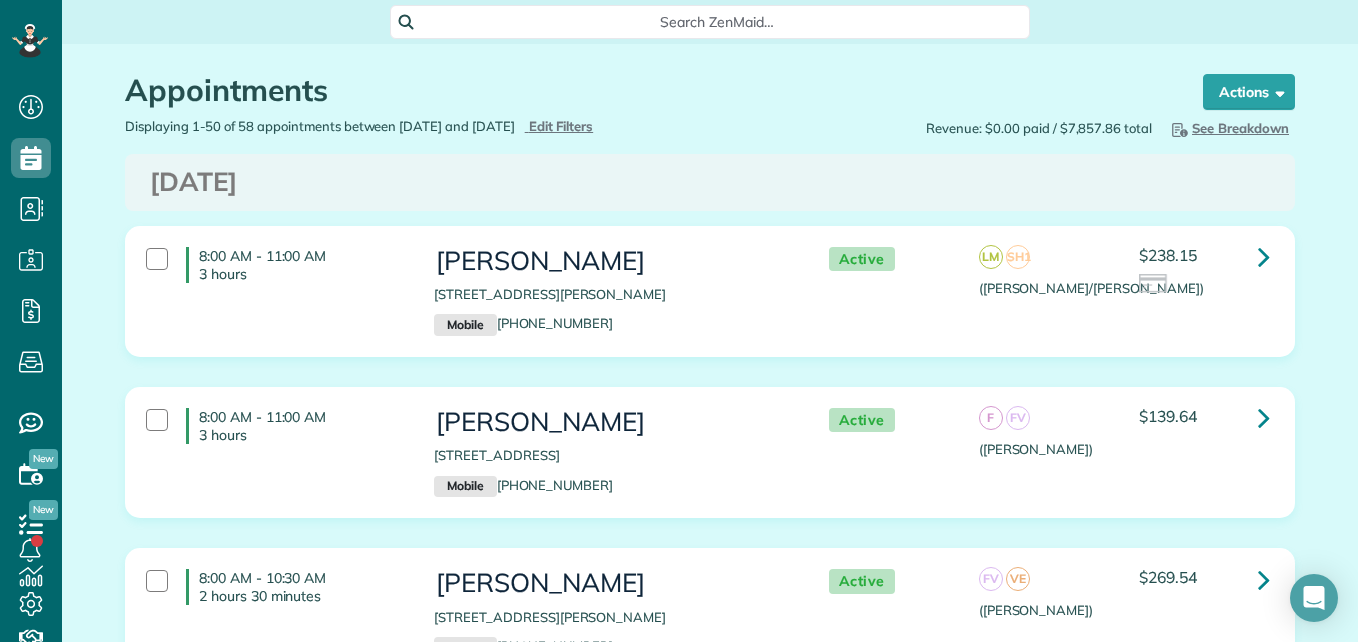 click on "8:00 AM - 11:00 AM
3 hours" at bounding box center (275, 265) 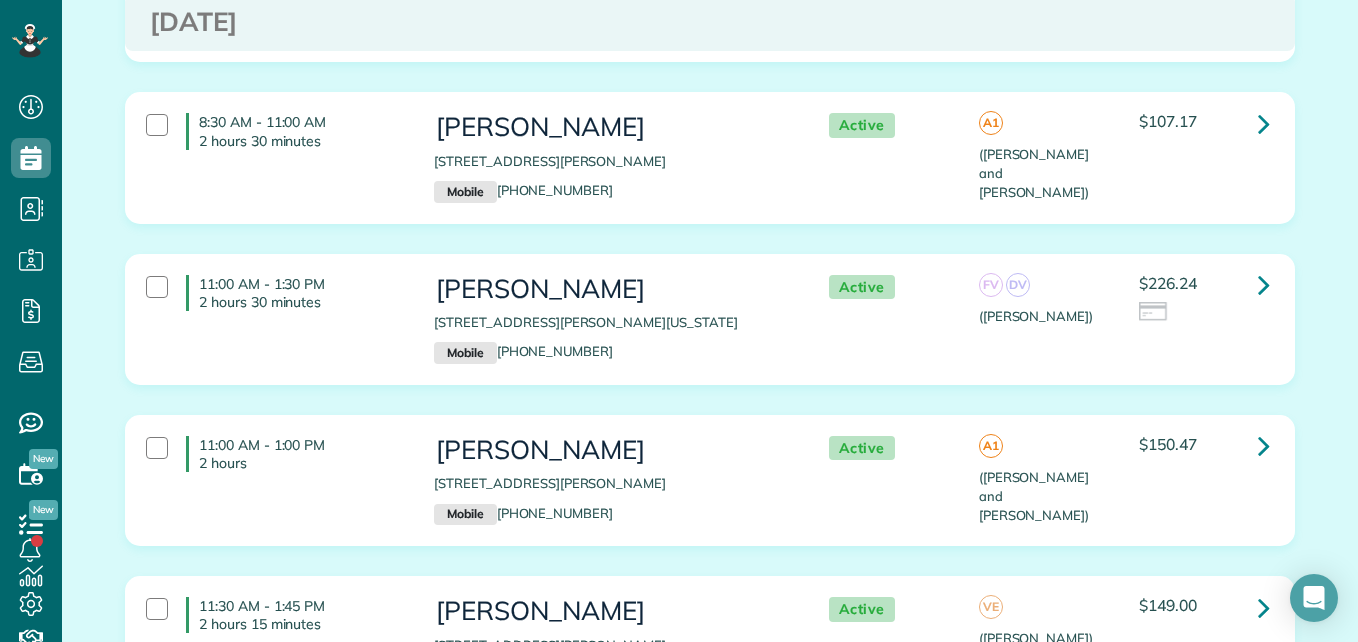 scroll, scrollTop: 677, scrollLeft: 0, axis: vertical 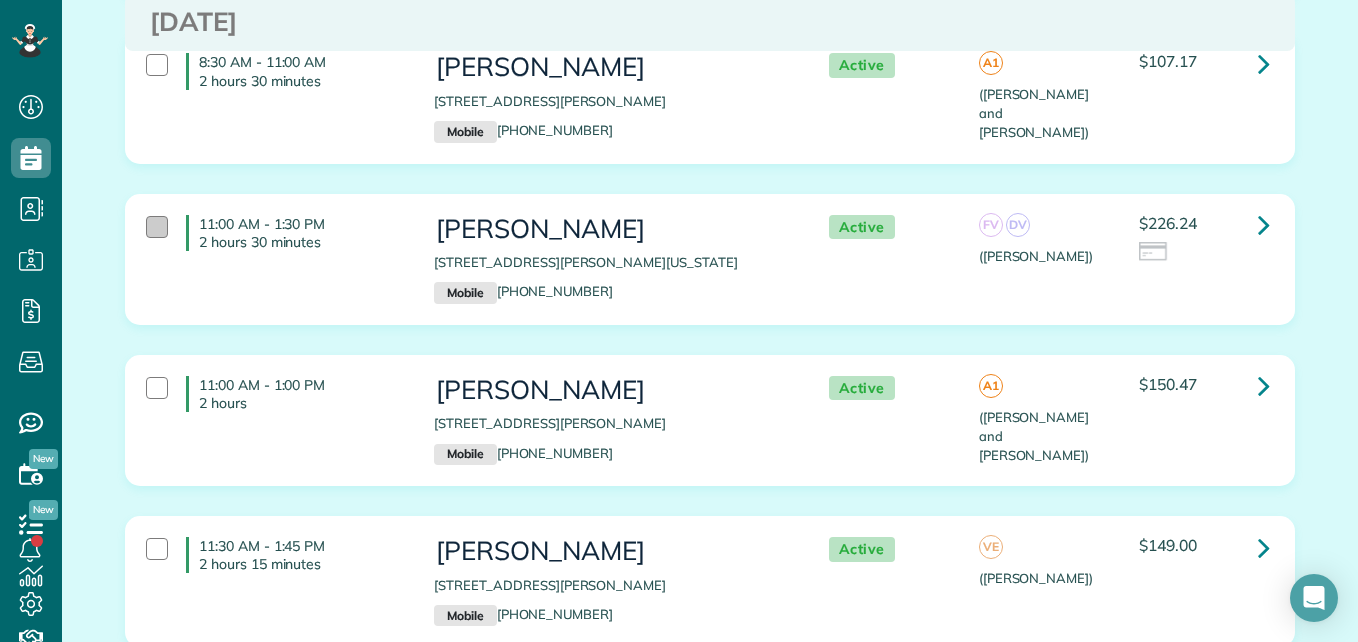 click at bounding box center [157, 227] 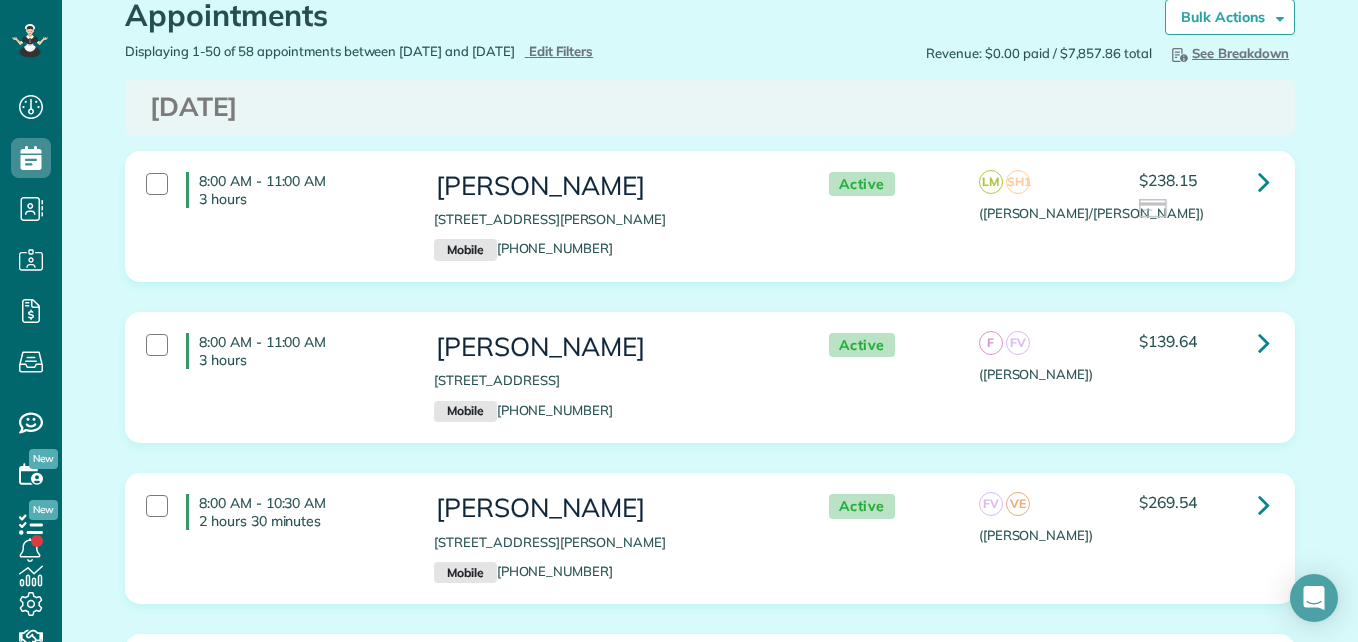 scroll, scrollTop: 0, scrollLeft: 0, axis: both 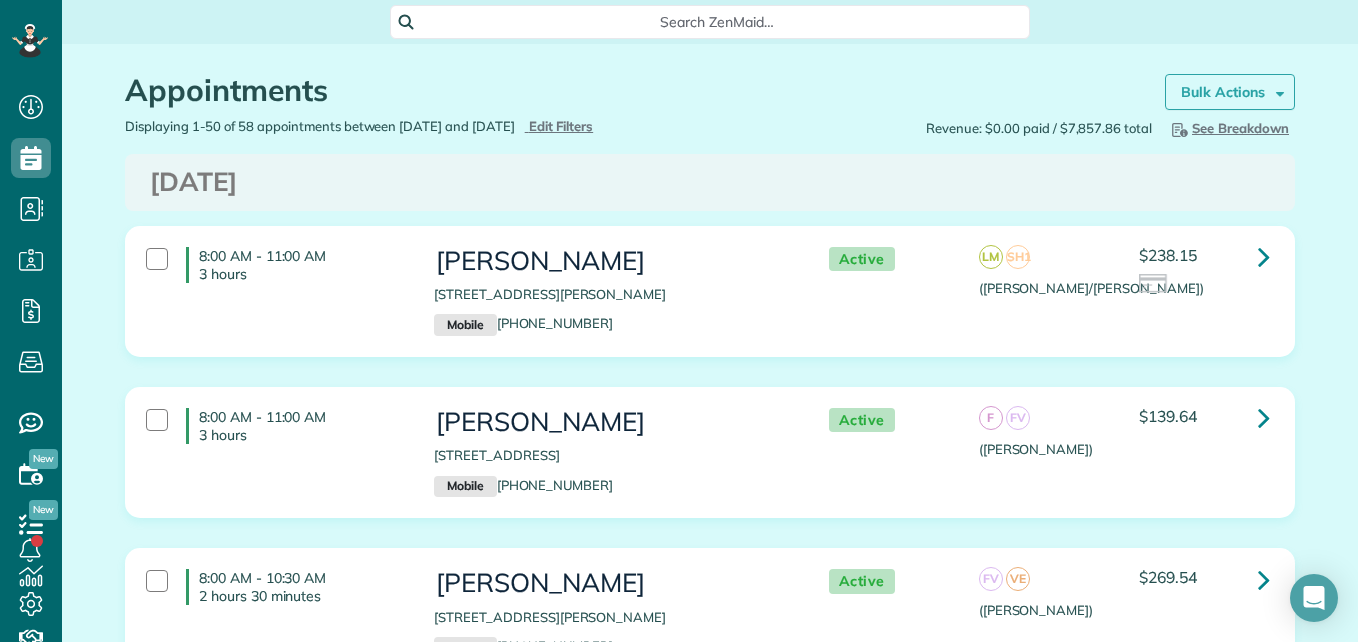 click on "Bulk Actions" at bounding box center (1223, 92) 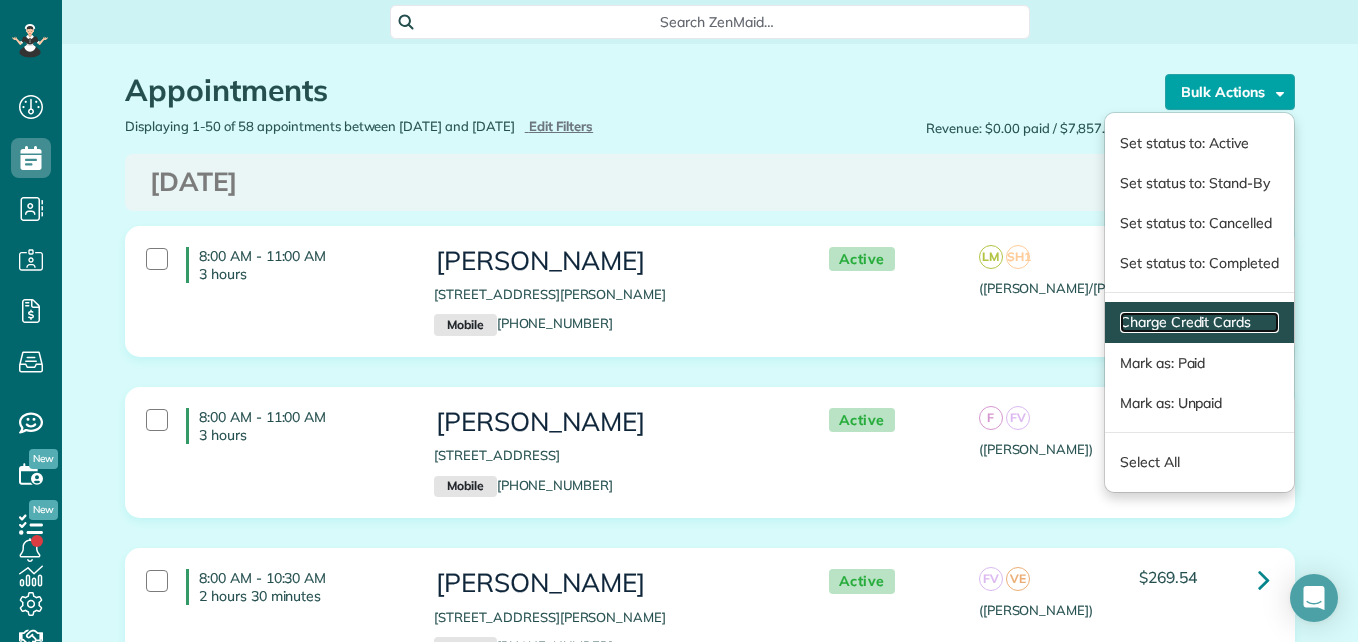 click on "Charge Credit Cards" at bounding box center [1199, 322] 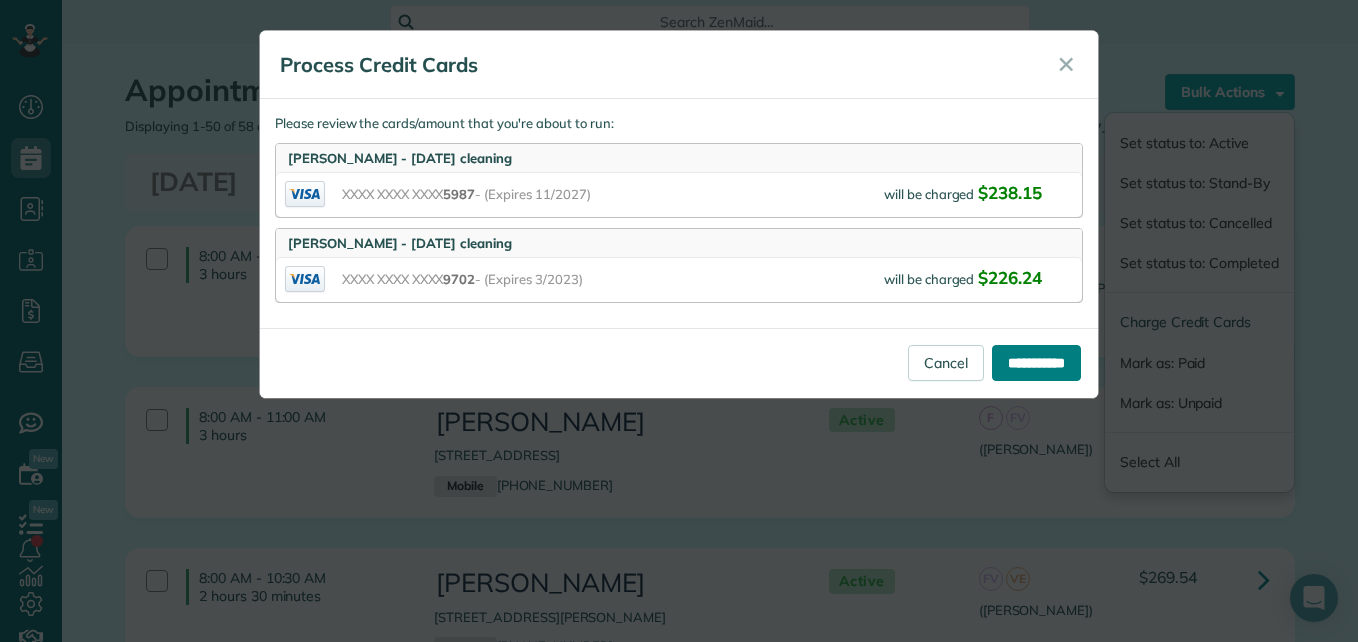 click on "**********" at bounding box center (1036, 363) 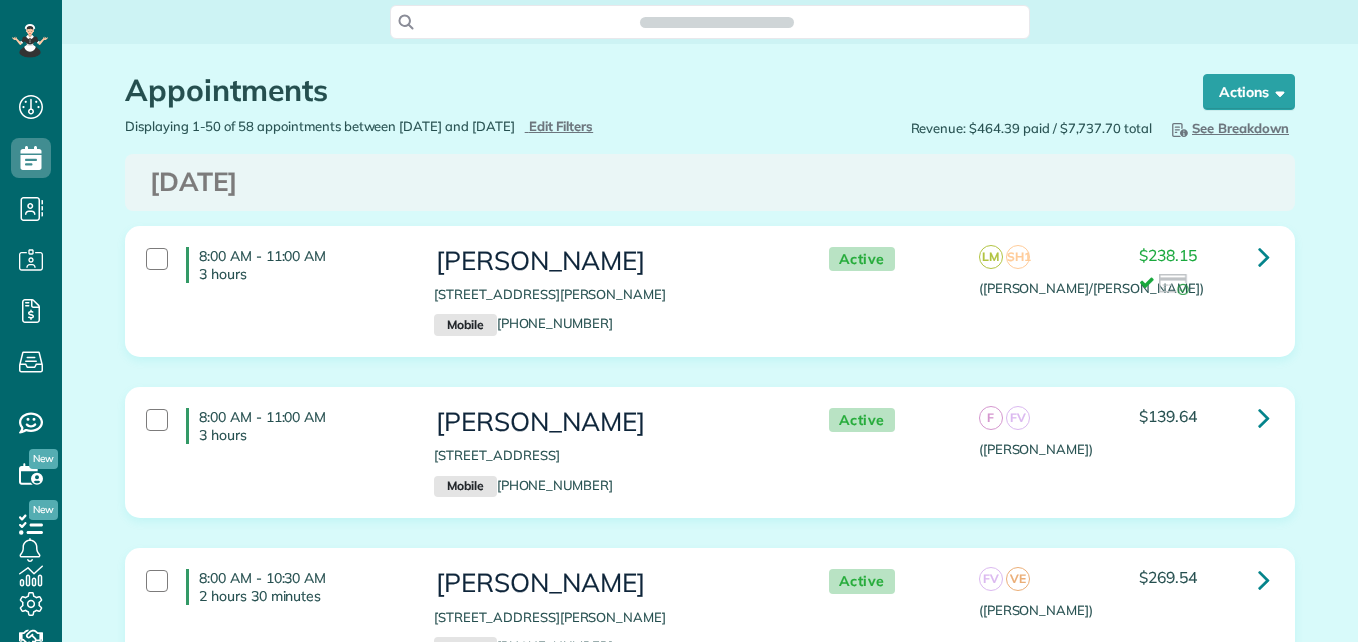 scroll, scrollTop: 0, scrollLeft: 0, axis: both 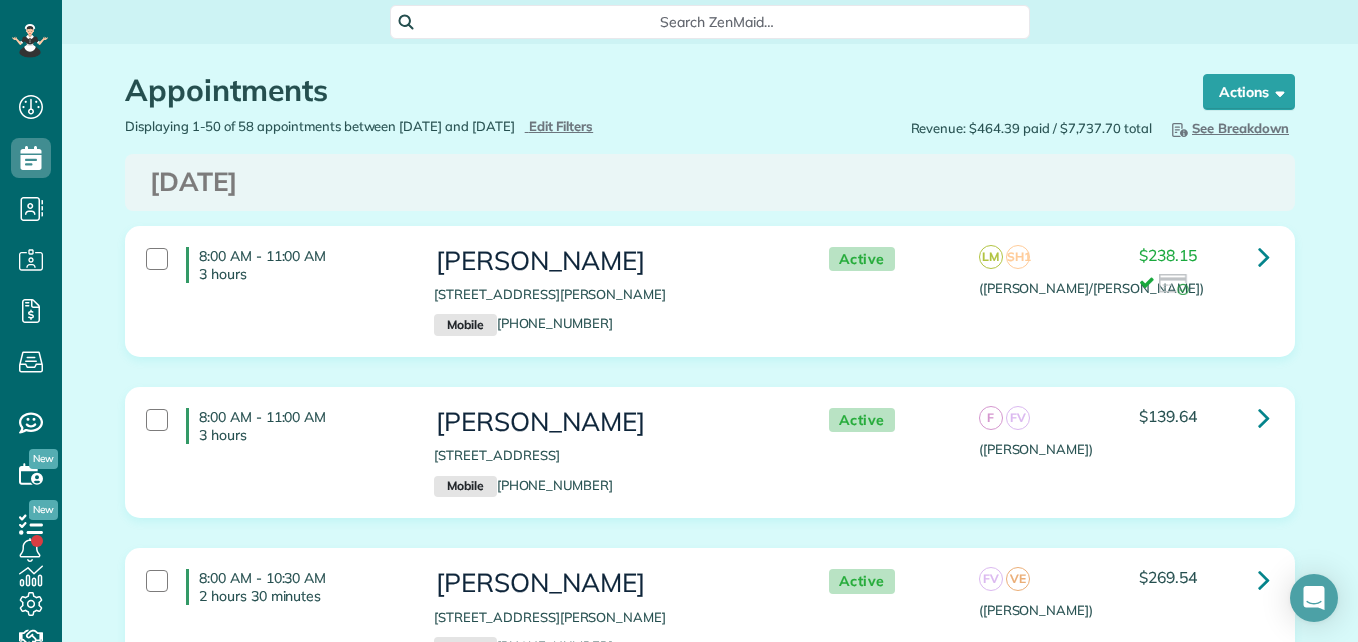 click on "Search ZenMaid…" at bounding box center (717, 22) 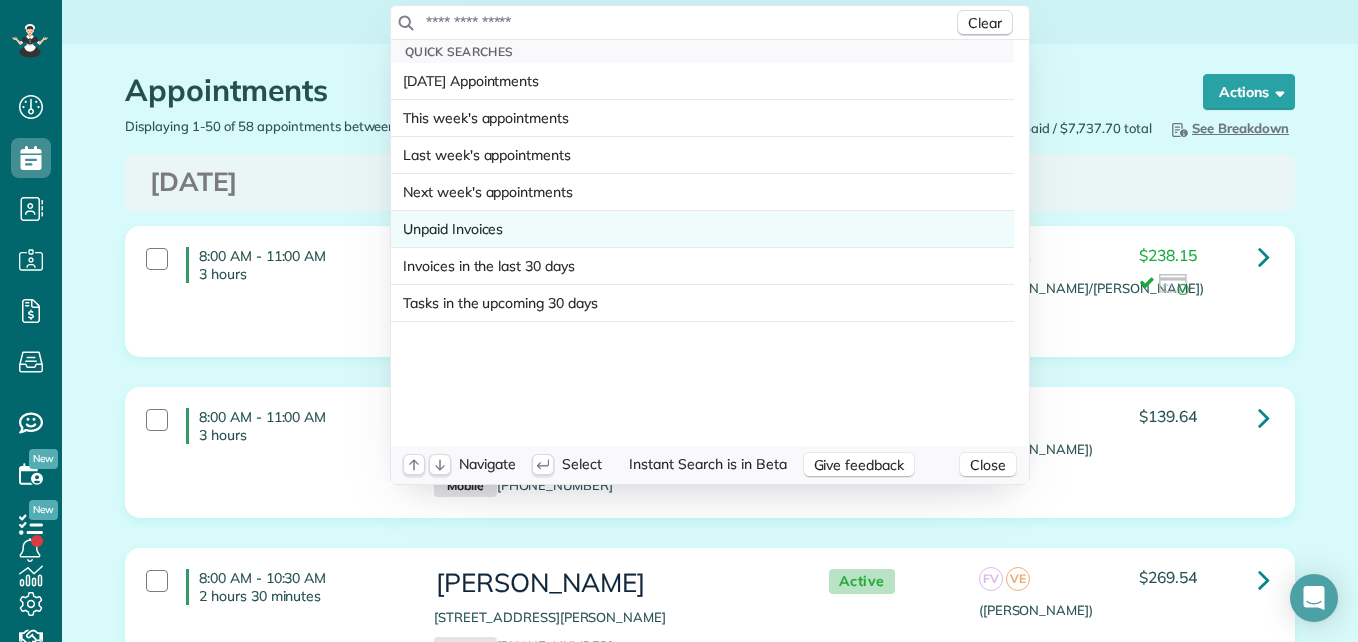 click on "Unpaid Invoices" at bounding box center [453, 229] 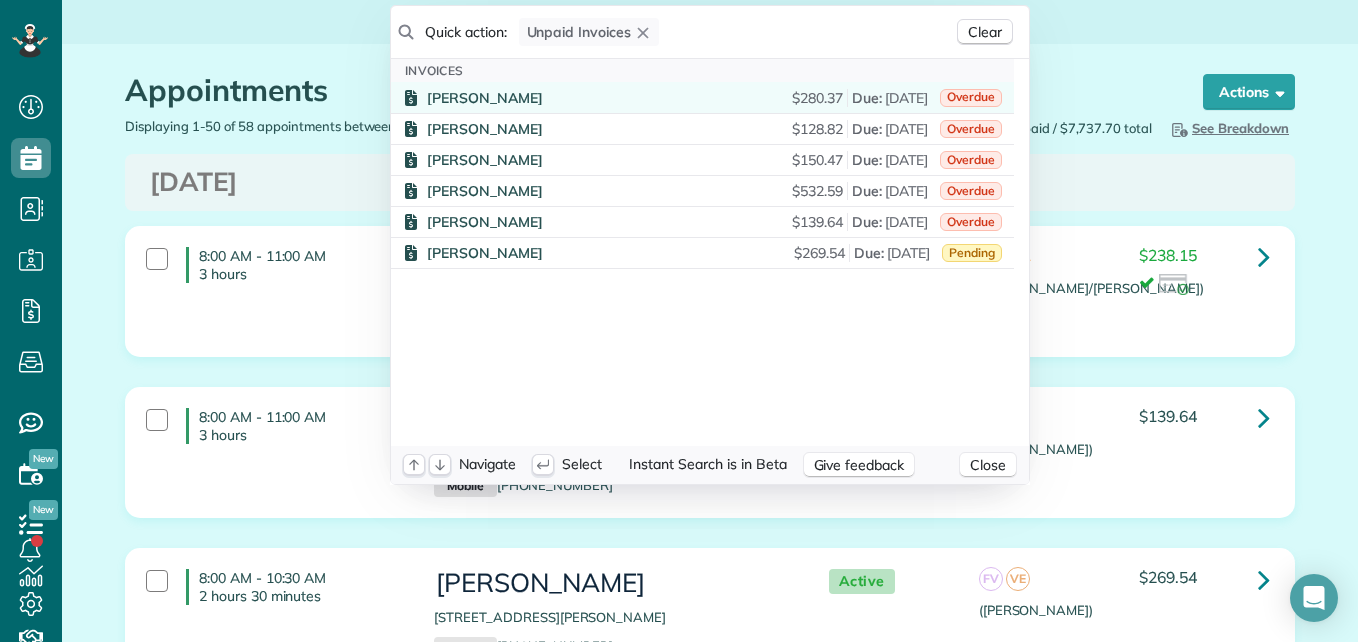 click on "[PERSON_NAME]" at bounding box center [485, 98] 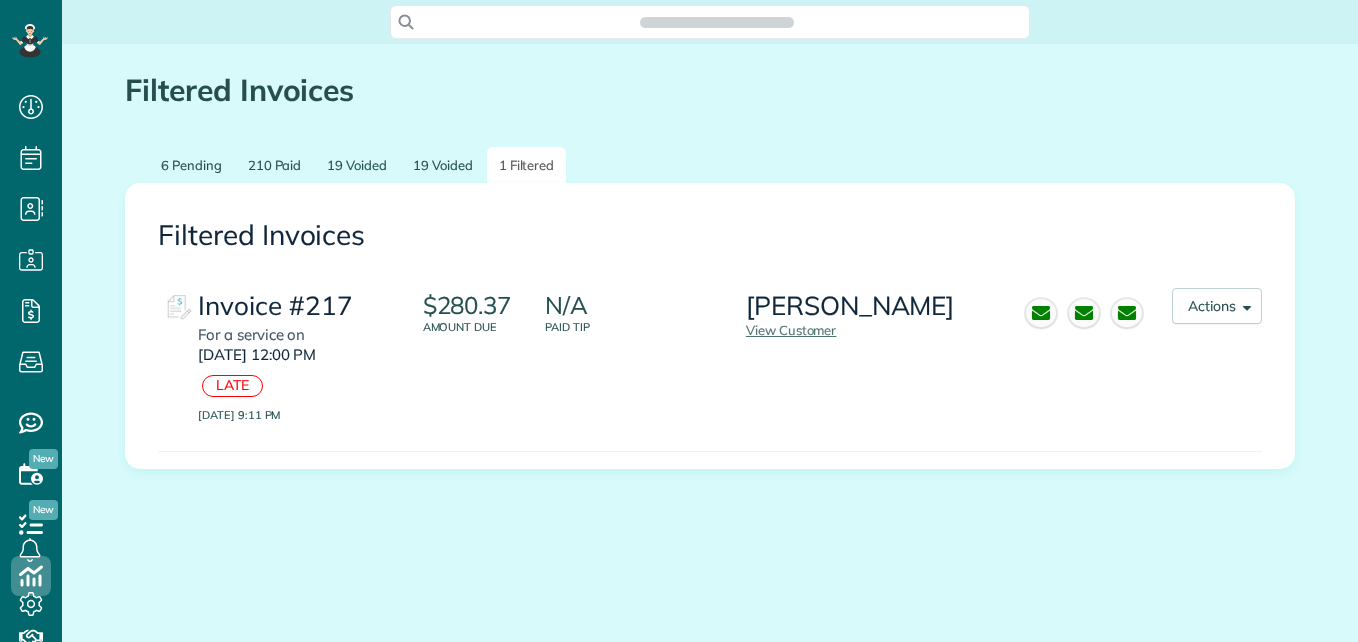 scroll, scrollTop: 0, scrollLeft: 0, axis: both 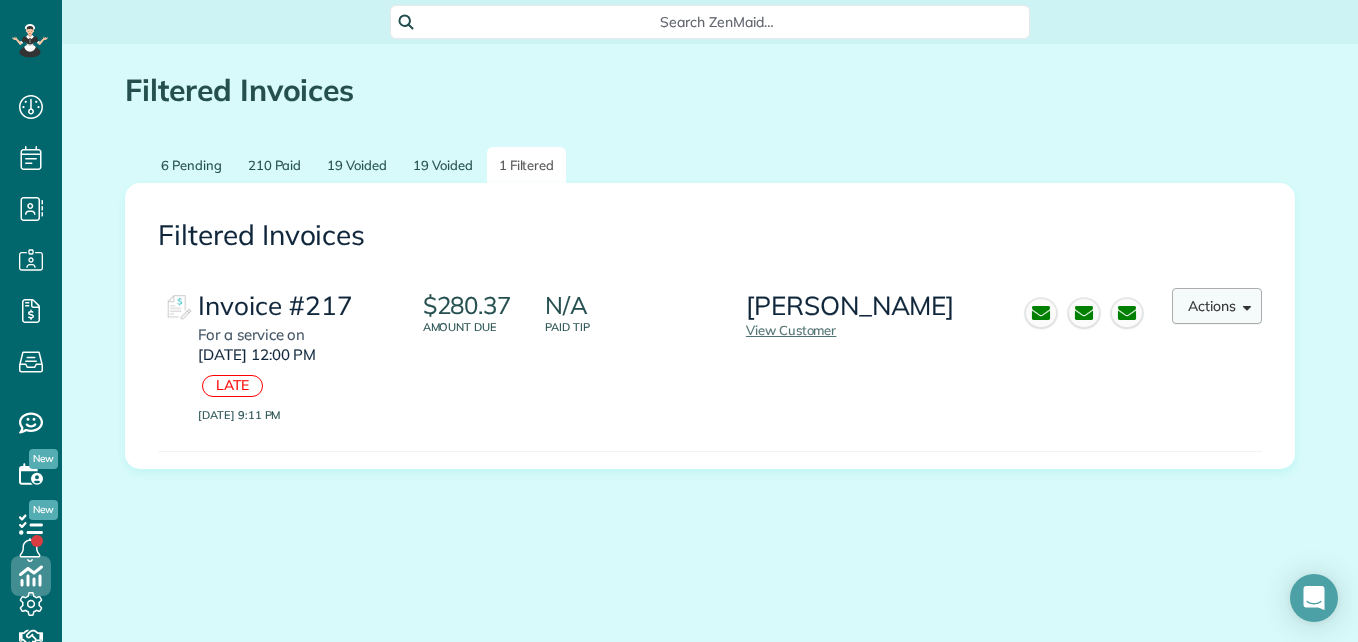 click on "Actions" at bounding box center [1217, 306] 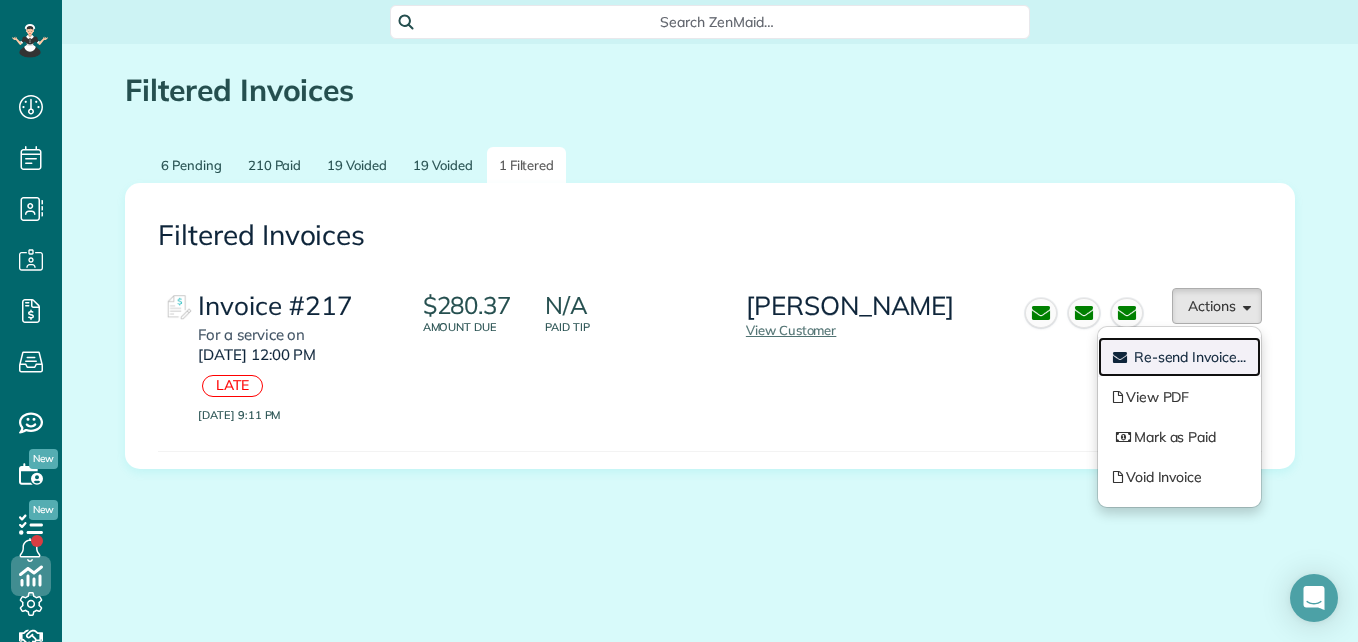 click on "Re-send Invoice..." at bounding box center [1190, 357] 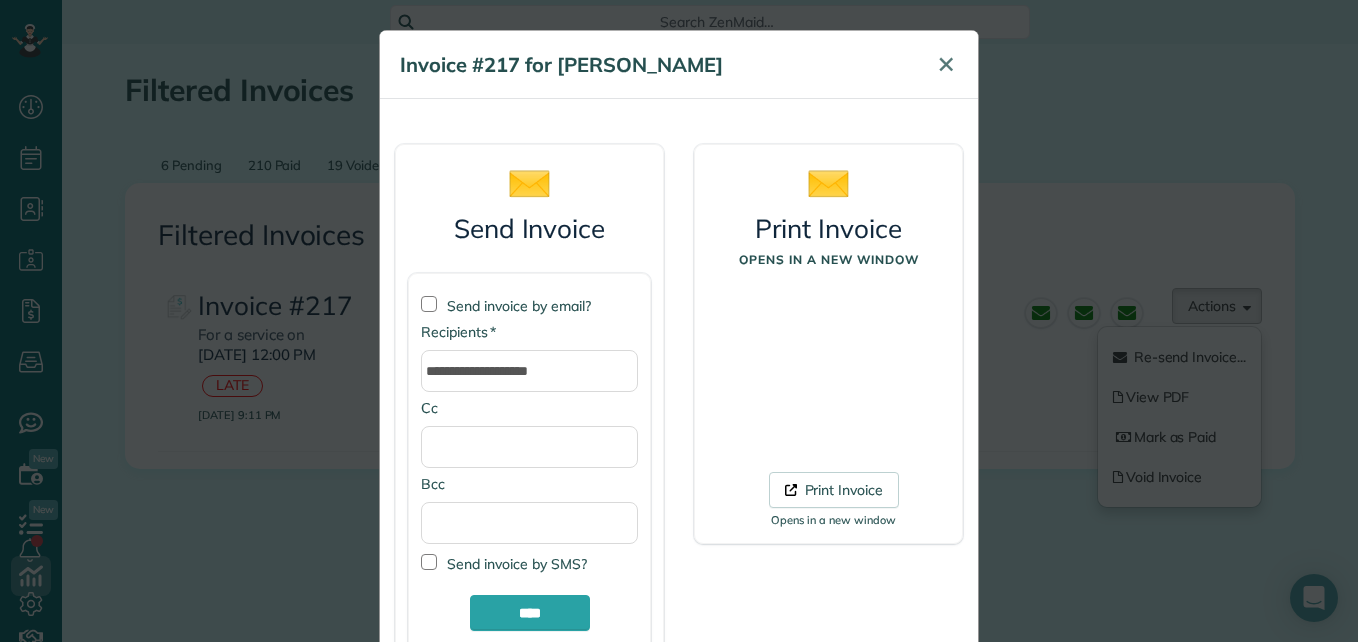 click on "✕" at bounding box center (946, 64) 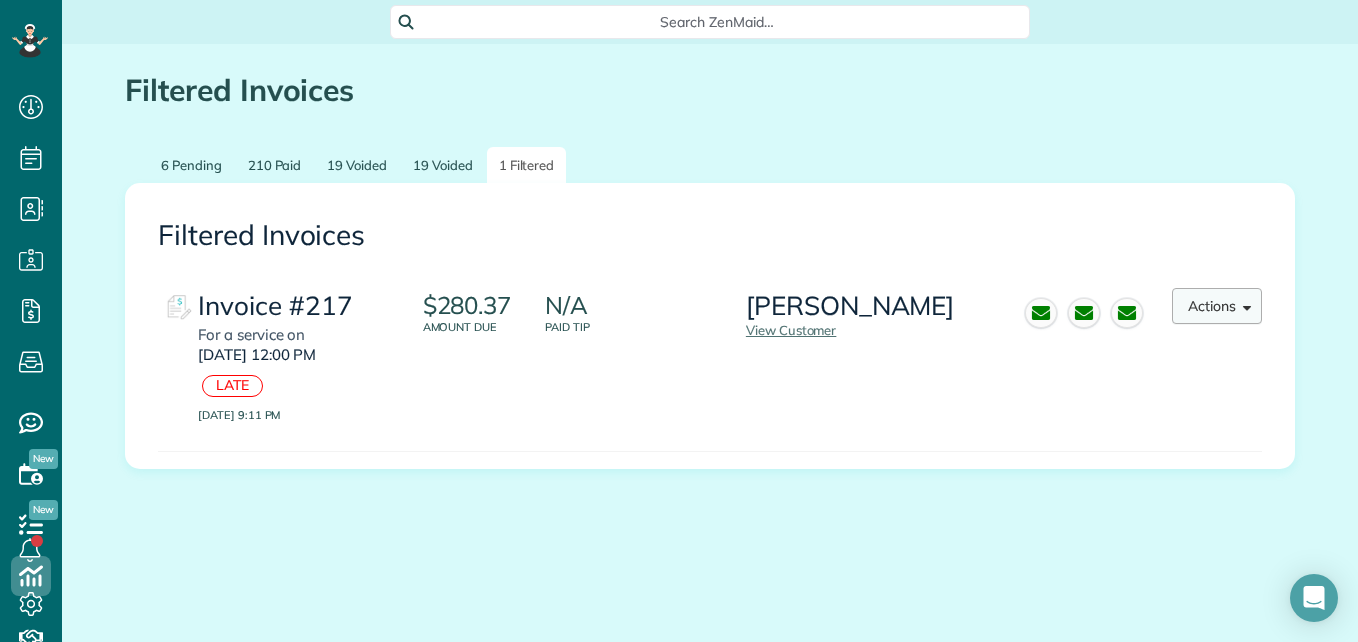 click on "Actions" at bounding box center [1217, 306] 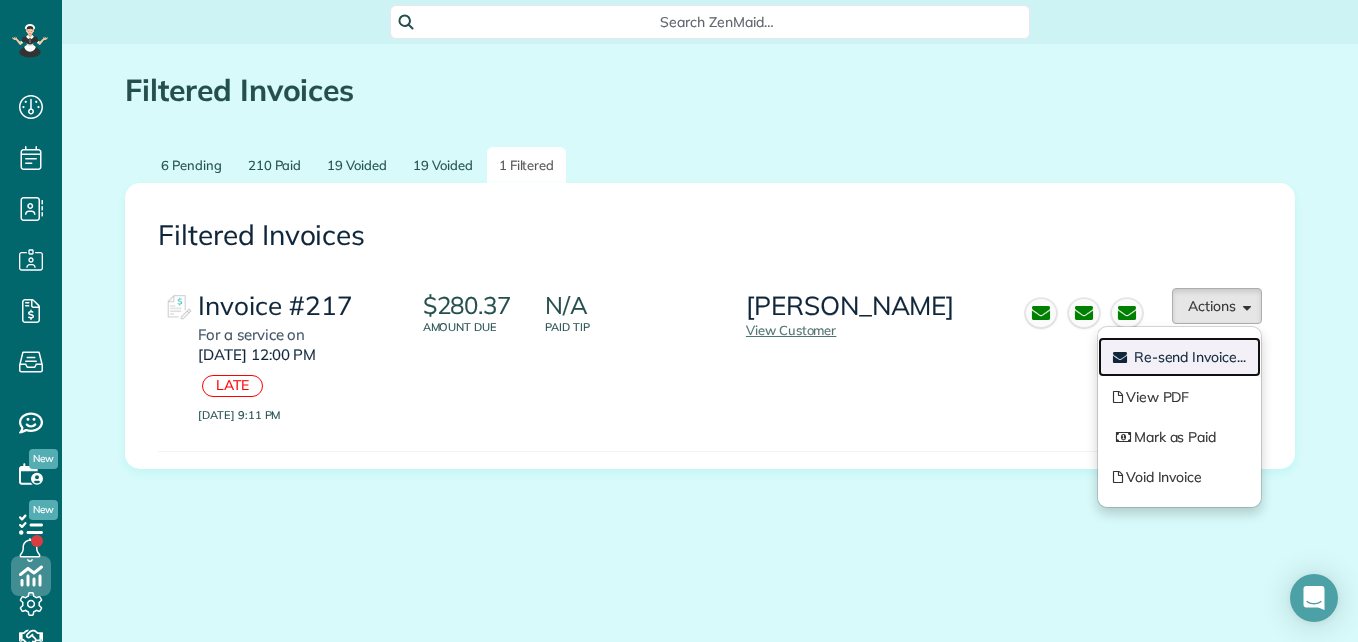 click on "Re-send Invoice..." at bounding box center (1190, 357) 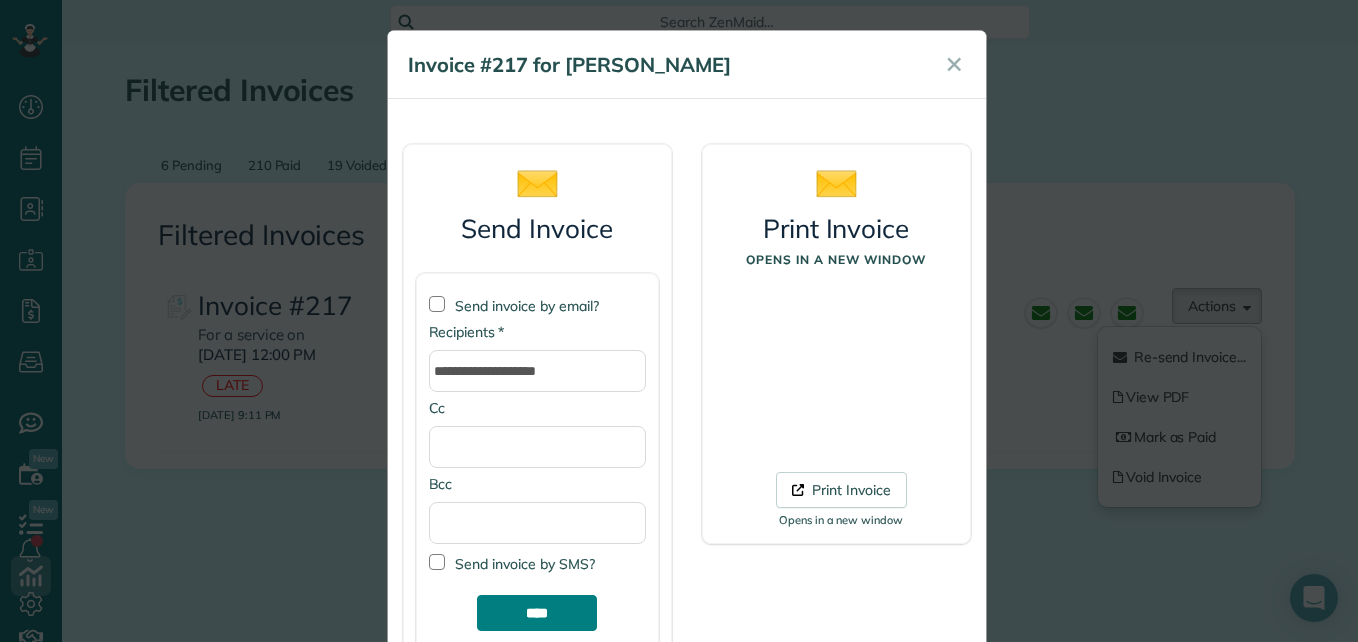 click on "****" at bounding box center [537, 613] 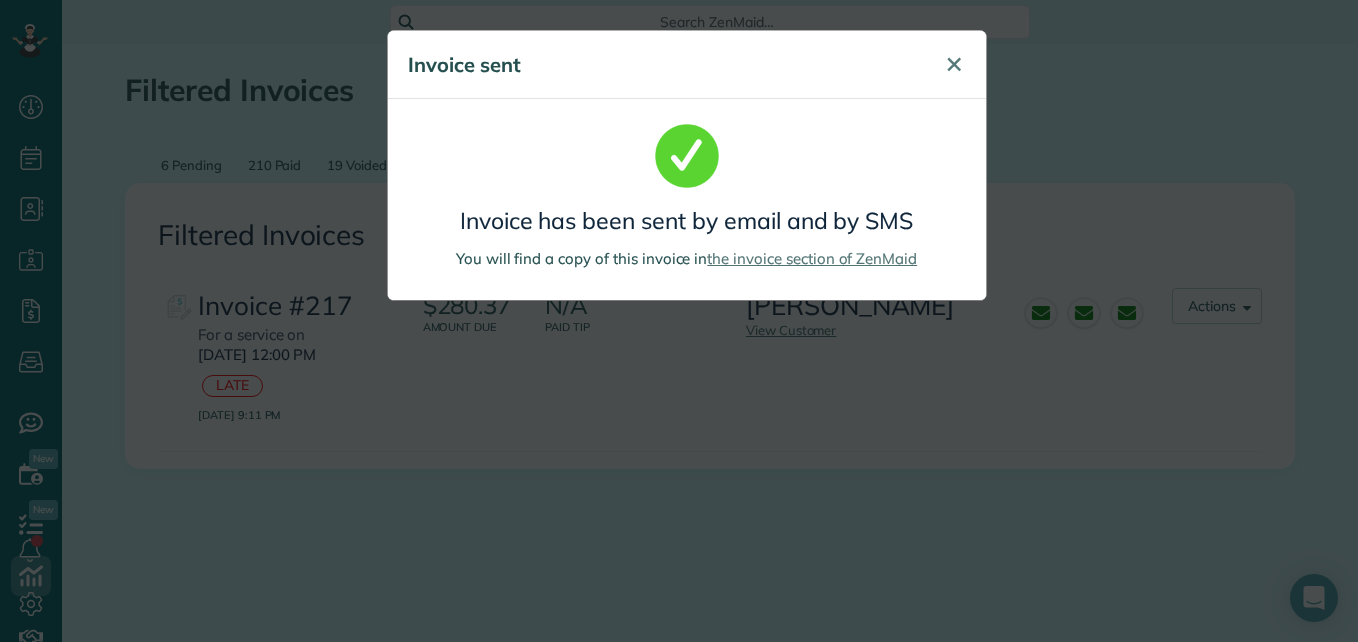 click on "✕" at bounding box center [954, 64] 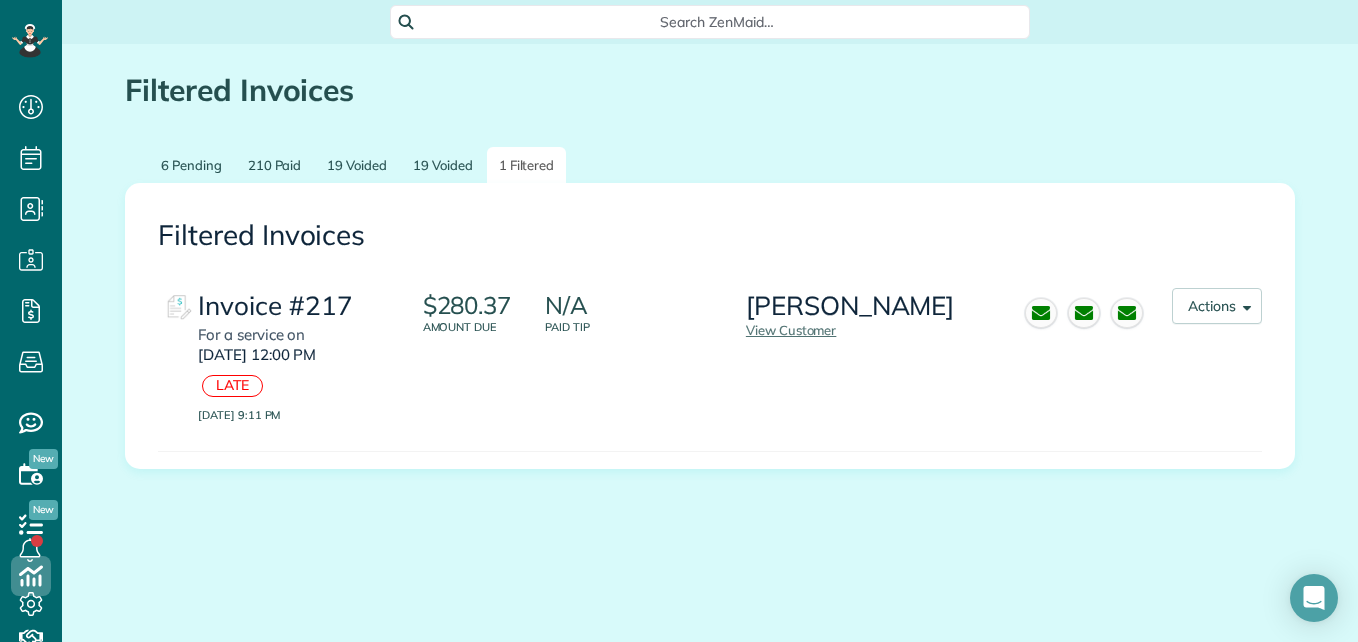 click on "Search ZenMaid…" at bounding box center (717, 22) 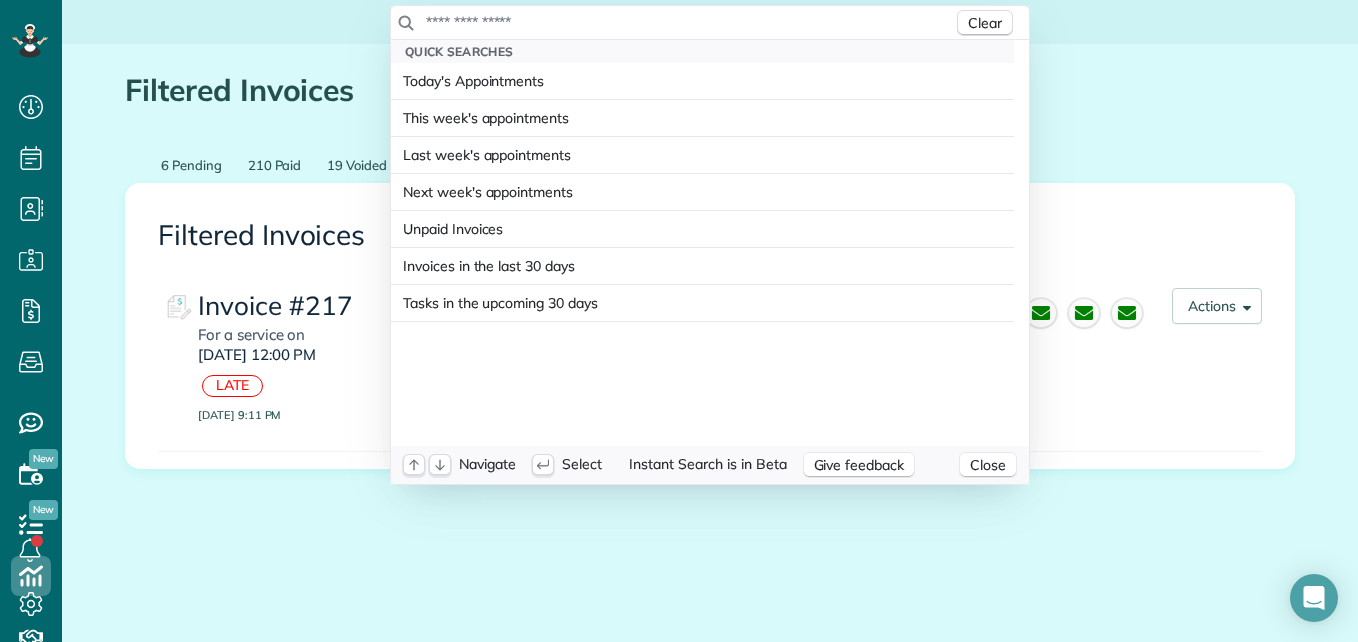 click on "Unpaid Invoices" at bounding box center (453, 229) 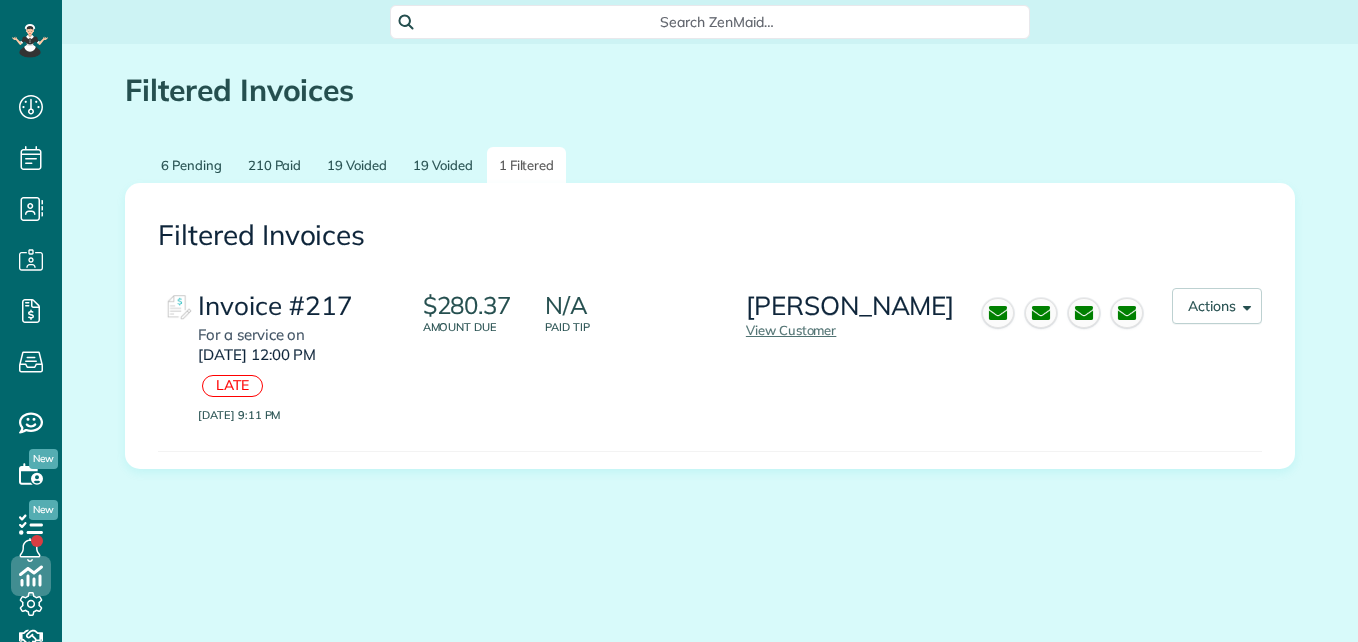 scroll, scrollTop: 0, scrollLeft: 0, axis: both 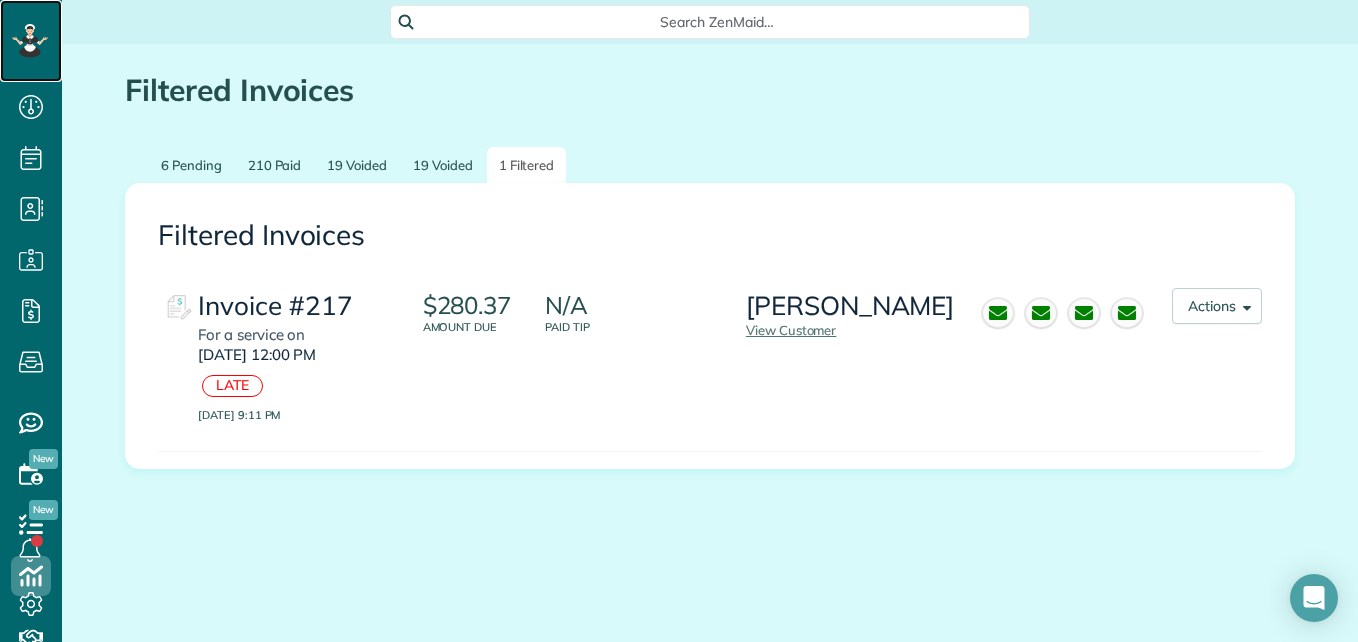 click 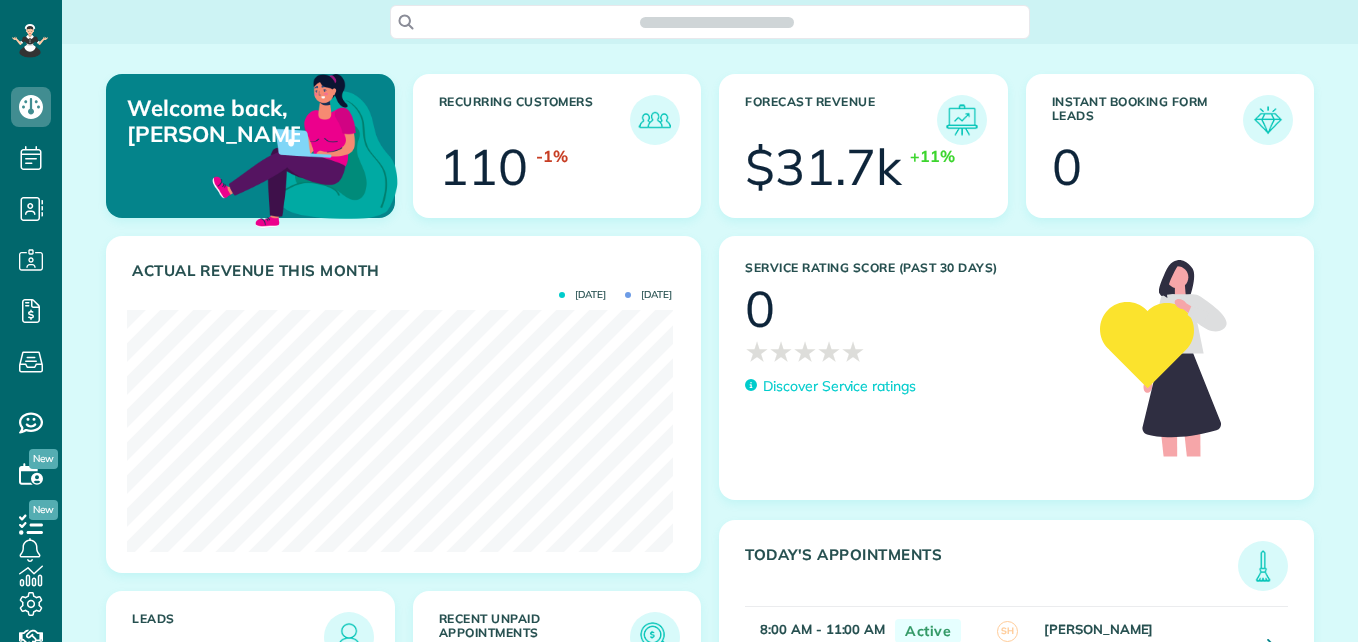 scroll, scrollTop: 0, scrollLeft: 0, axis: both 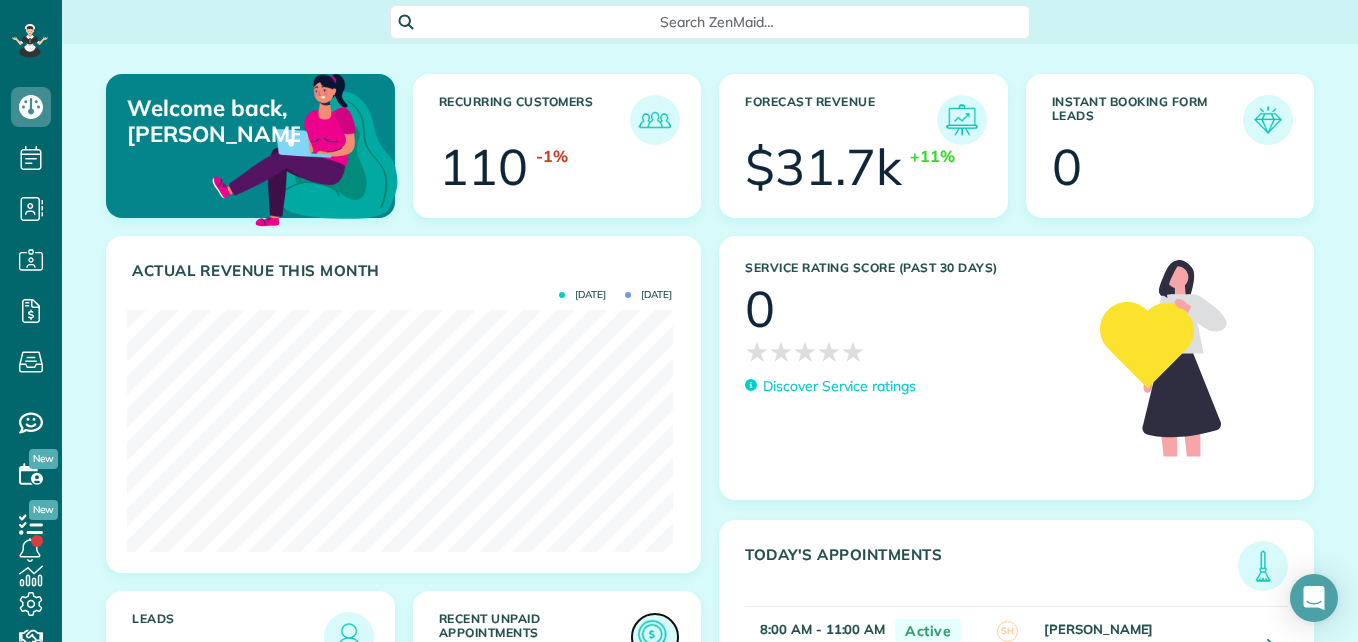 click at bounding box center (655, 637) 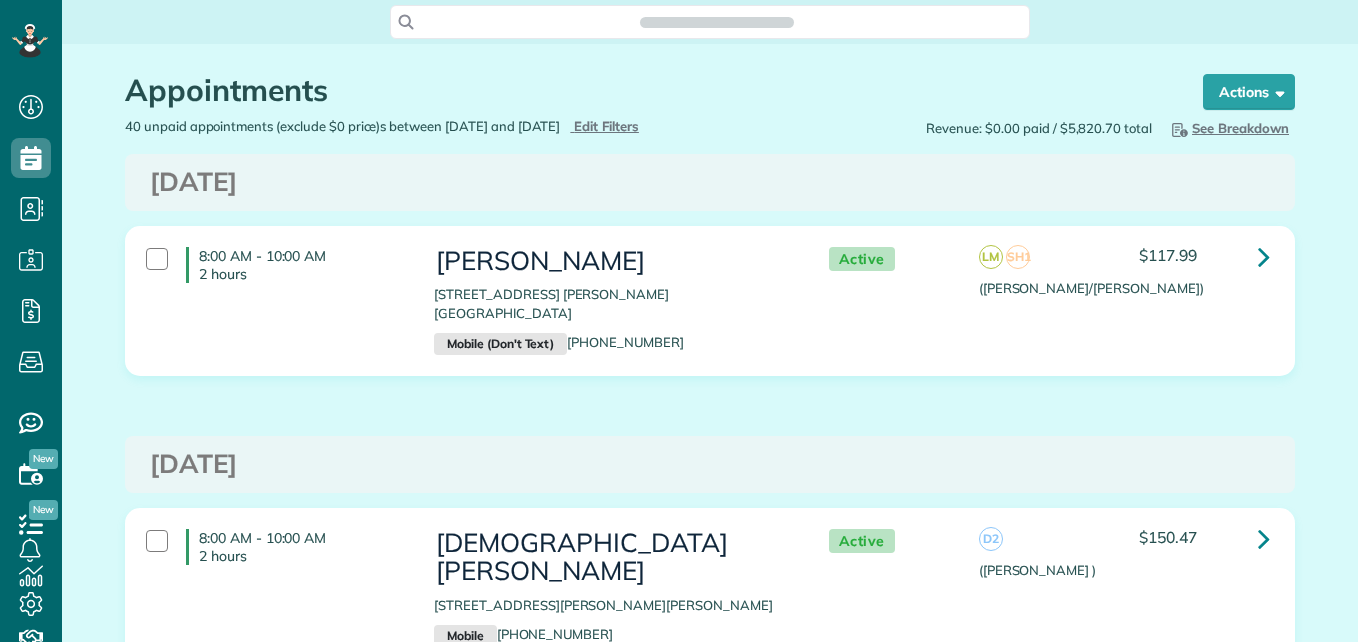 scroll, scrollTop: 0, scrollLeft: 0, axis: both 